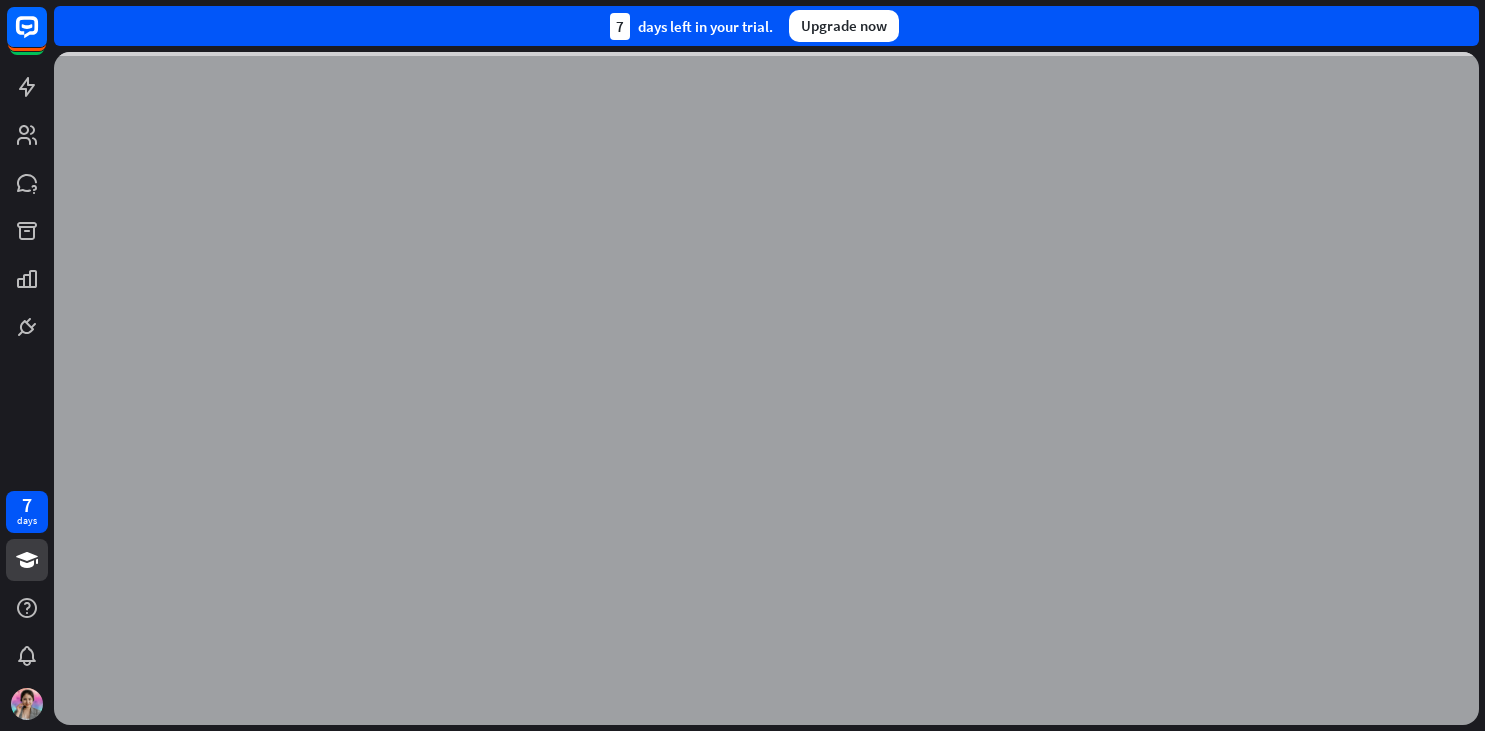 scroll, scrollTop: 0, scrollLeft: 0, axis: both 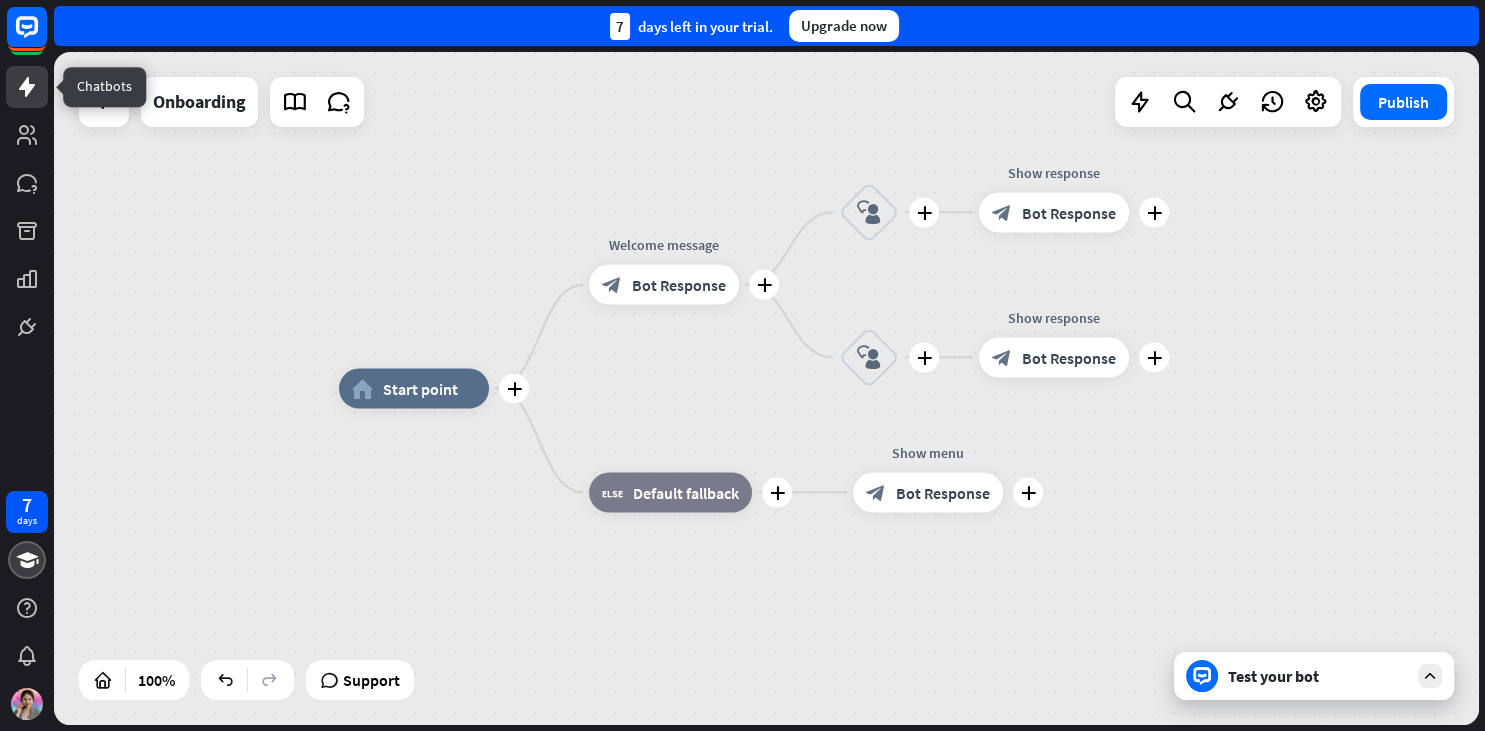 click on "7   days
close
Product Help
First steps   Get started with ChatBot       Help Center   Follow step-by-step tutorials       Academy   Level up your skill set       Contact us   Connect with our Product Experts
7
days
left in your trial.
Upgrade now                     plus     home_2   Start point               plus   Welcome message   block_bot_response   Bot Response               plus     block_user_input               plus   Show response   block_bot_response   Bot Response               plus     block_user_input               plus   Show response   block_bot_response   Bot Response               plus     block_fallback   Default fallback               plus   Show menu" at bounding box center (742, 365) 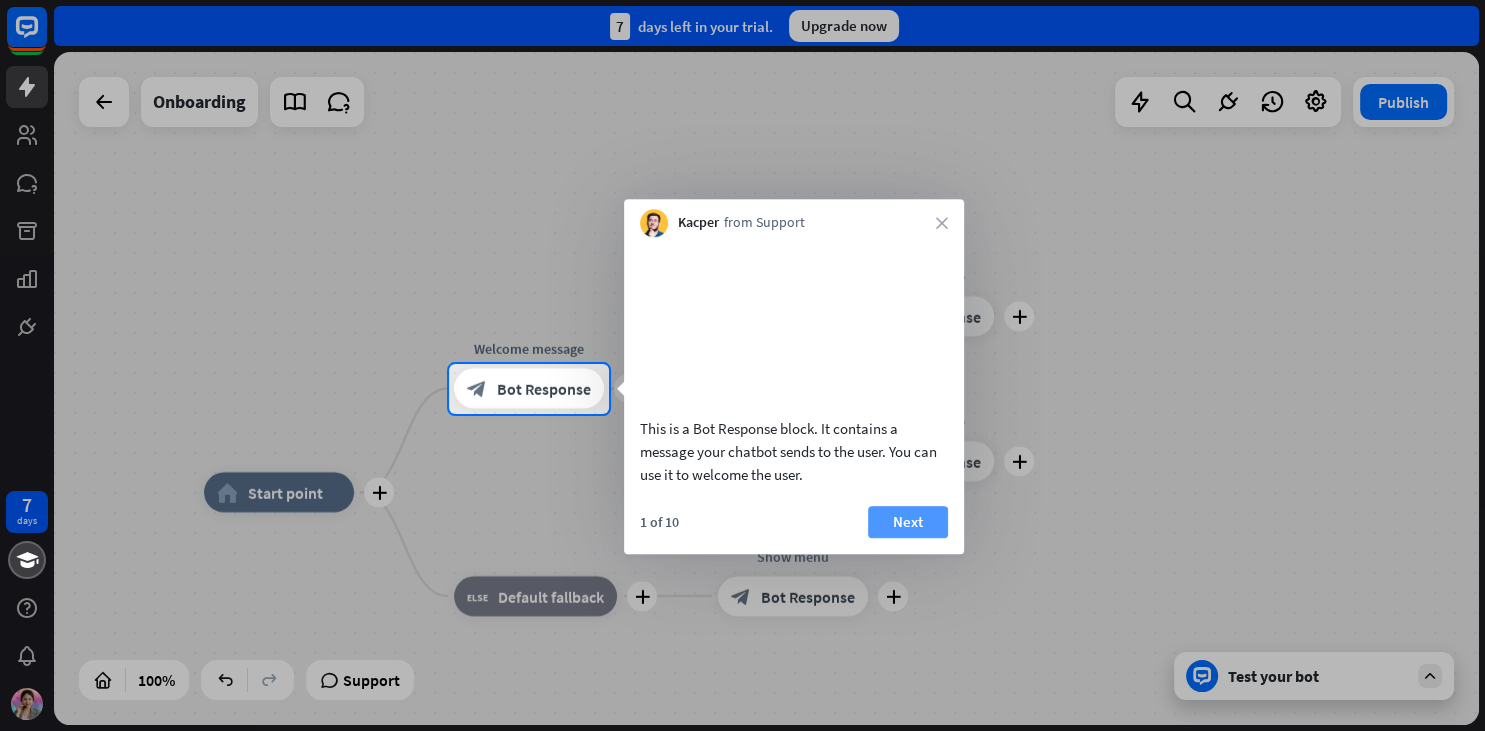 scroll, scrollTop: 0, scrollLeft: 0, axis: both 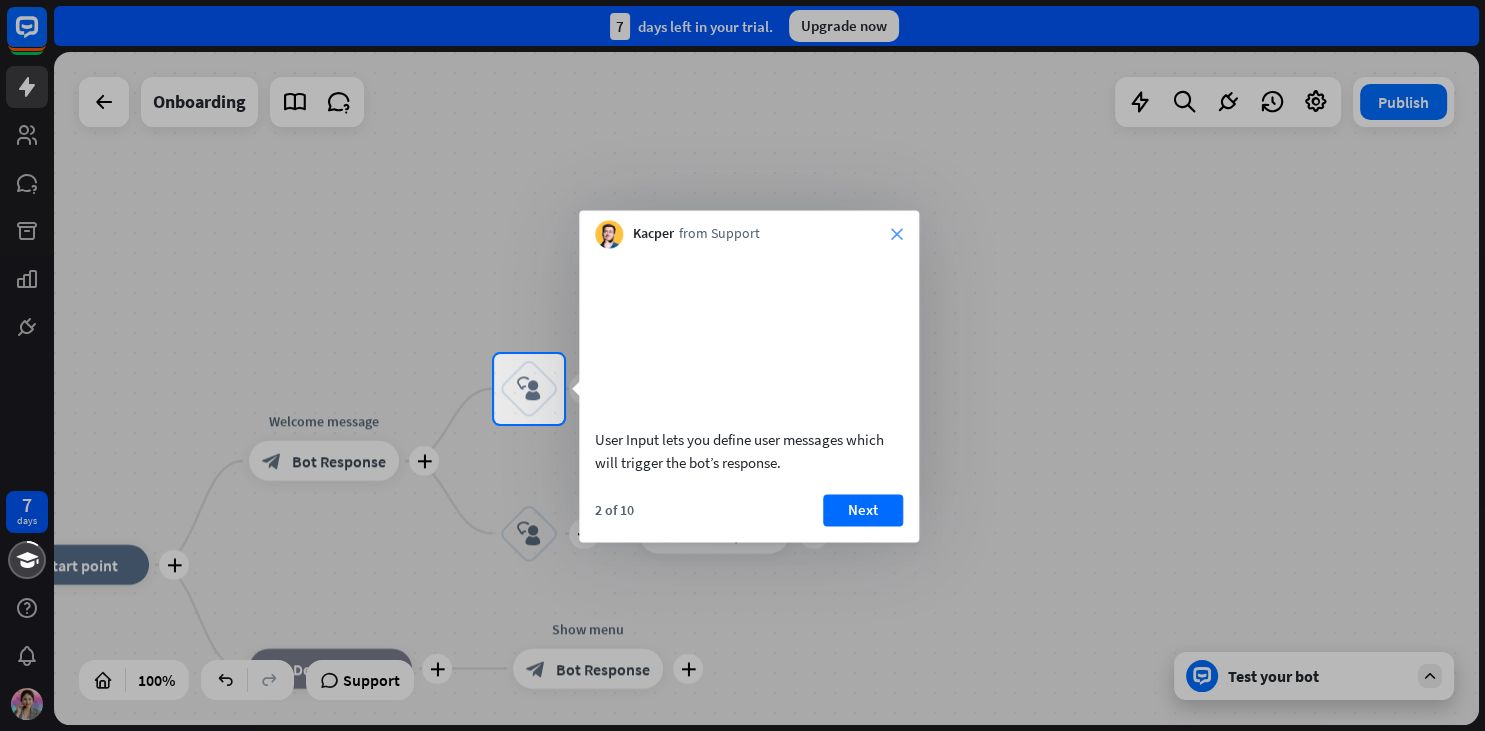click on "close" at bounding box center [897, 234] 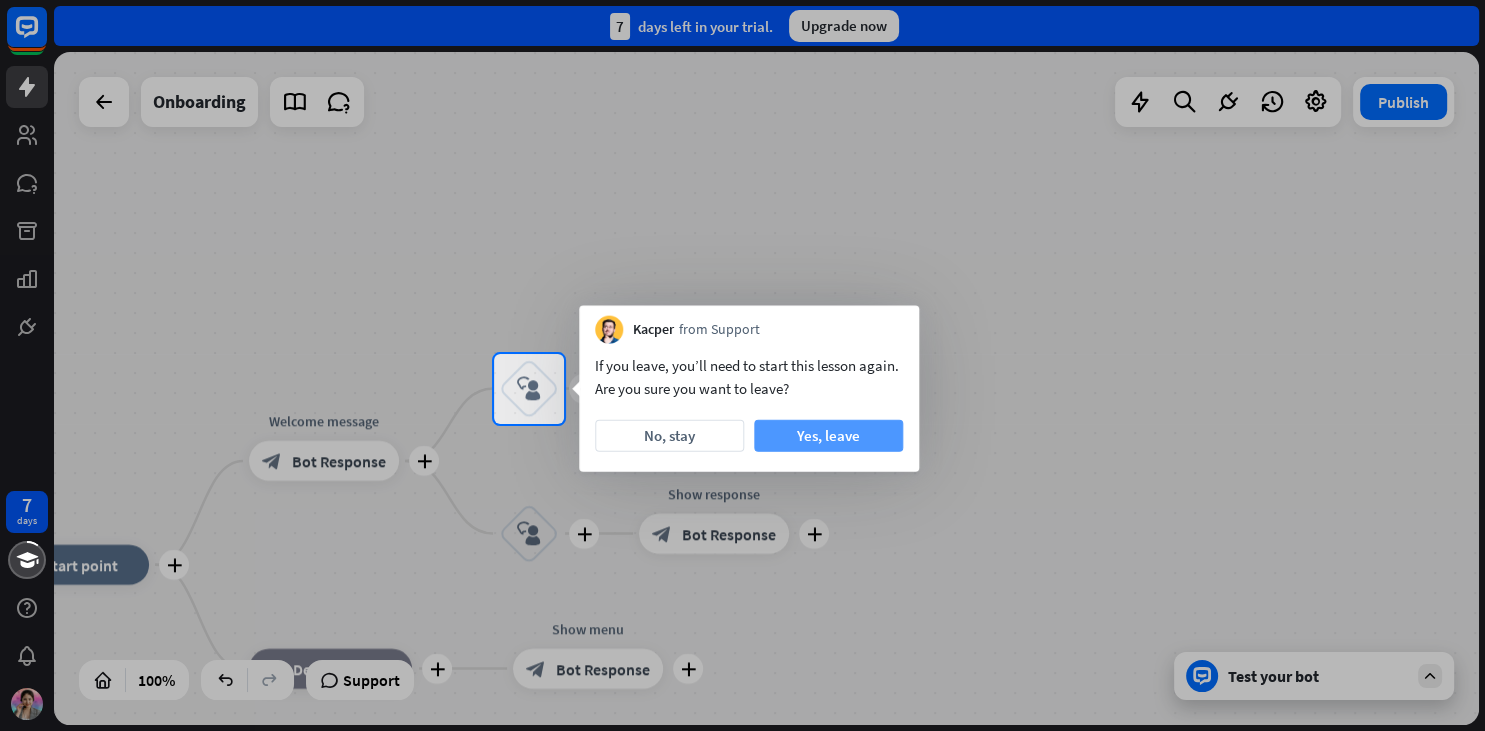 click on "Yes, leave" at bounding box center [828, 436] 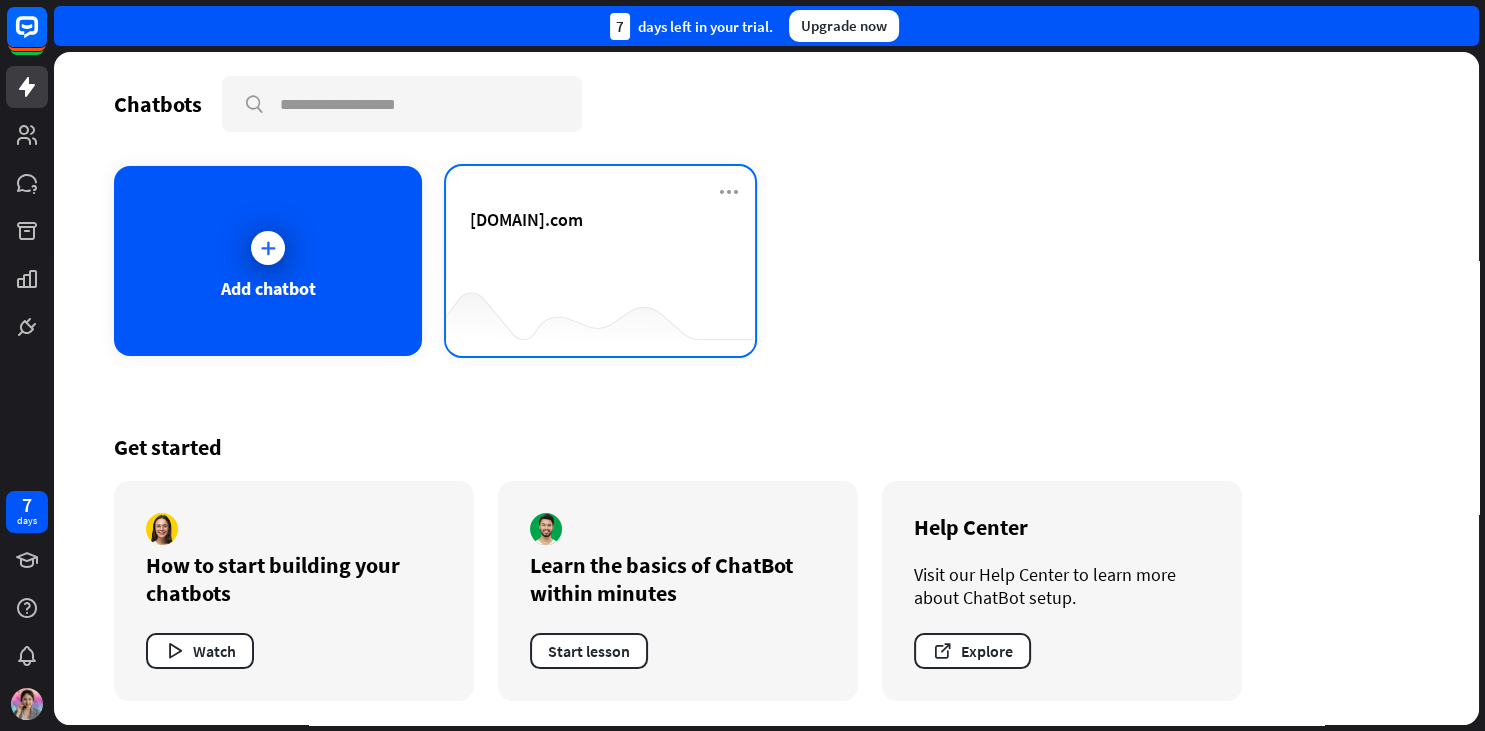 click on "[DOMAIN].com" at bounding box center [526, 219] 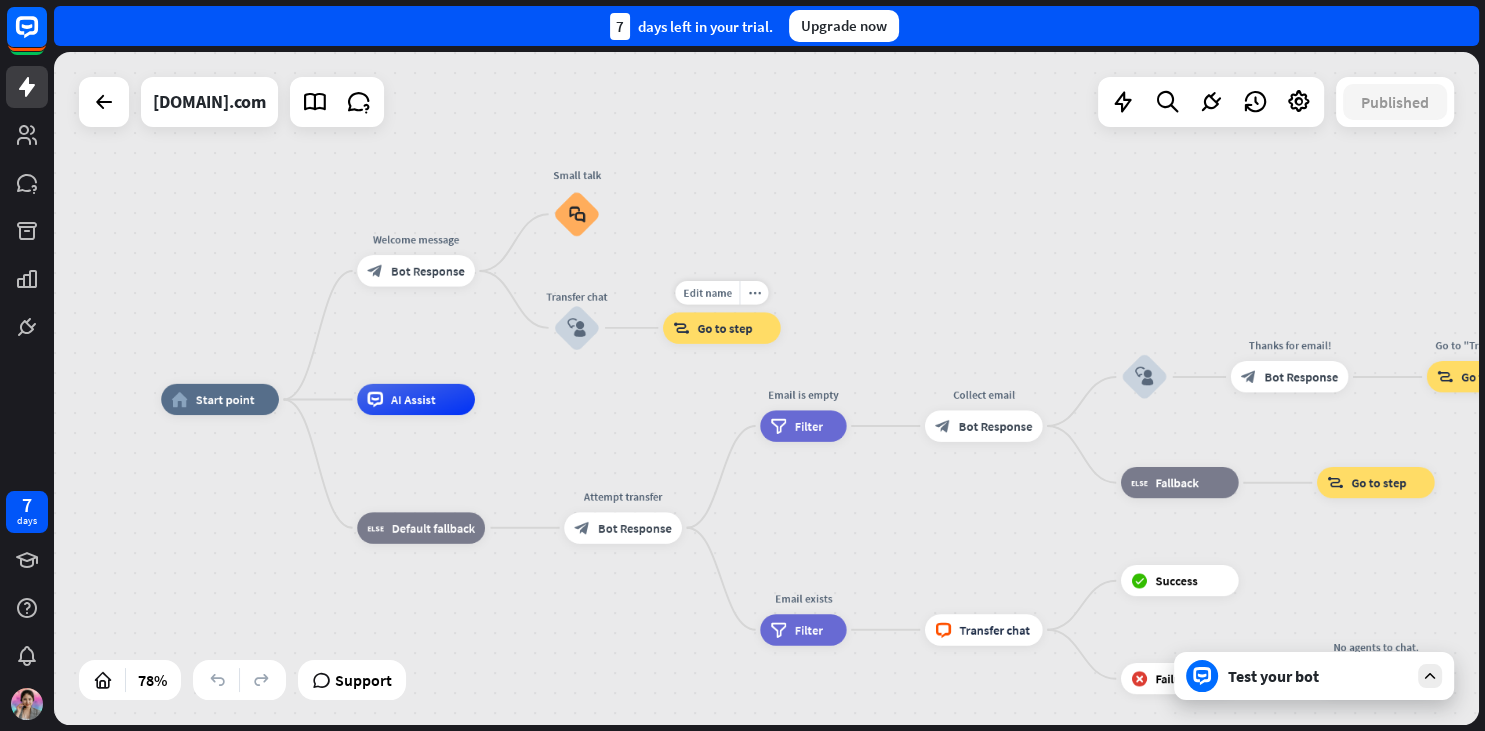 drag, startPoint x: 1074, startPoint y: 289, endPoint x: 756, endPoint y: 302, distance: 318.26562 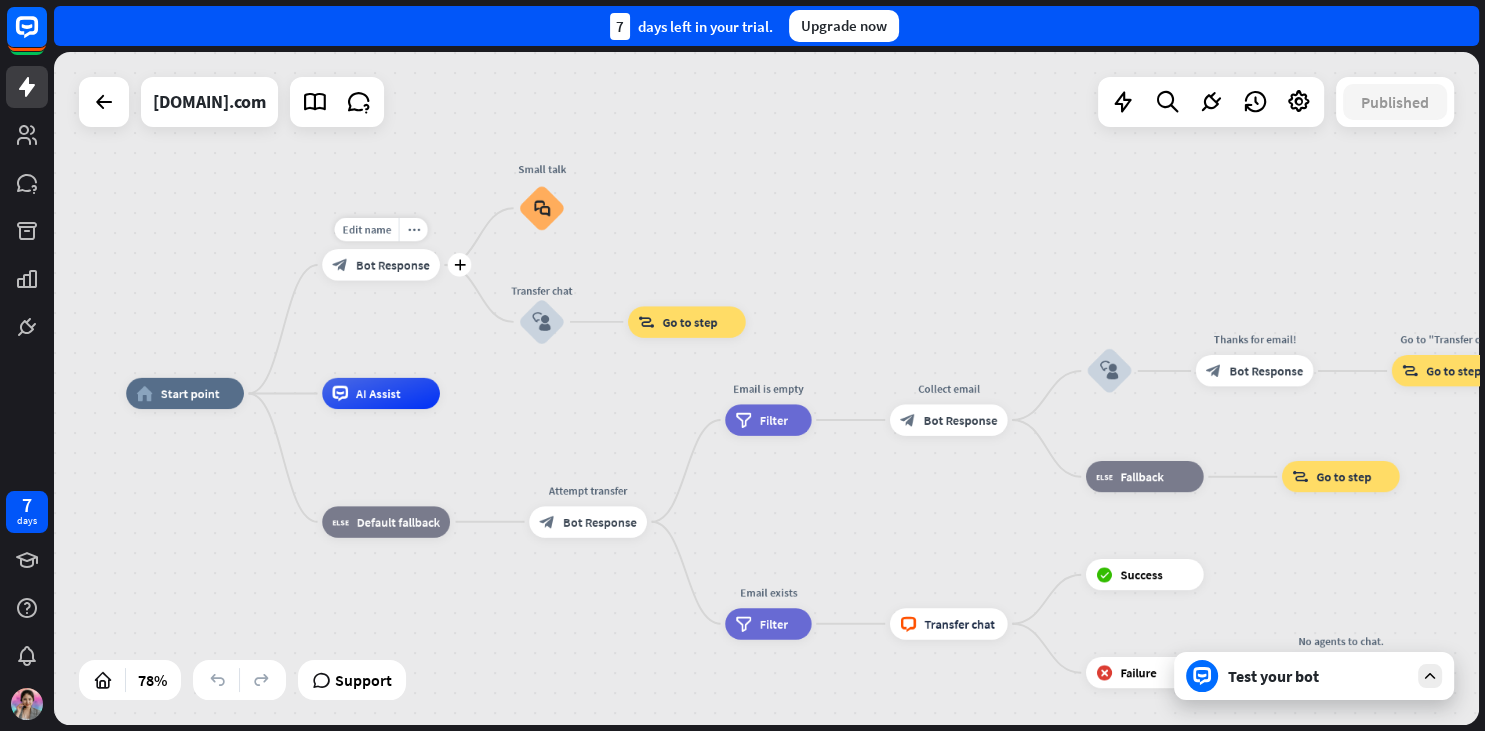 click on "Bot Response" at bounding box center [393, 265] 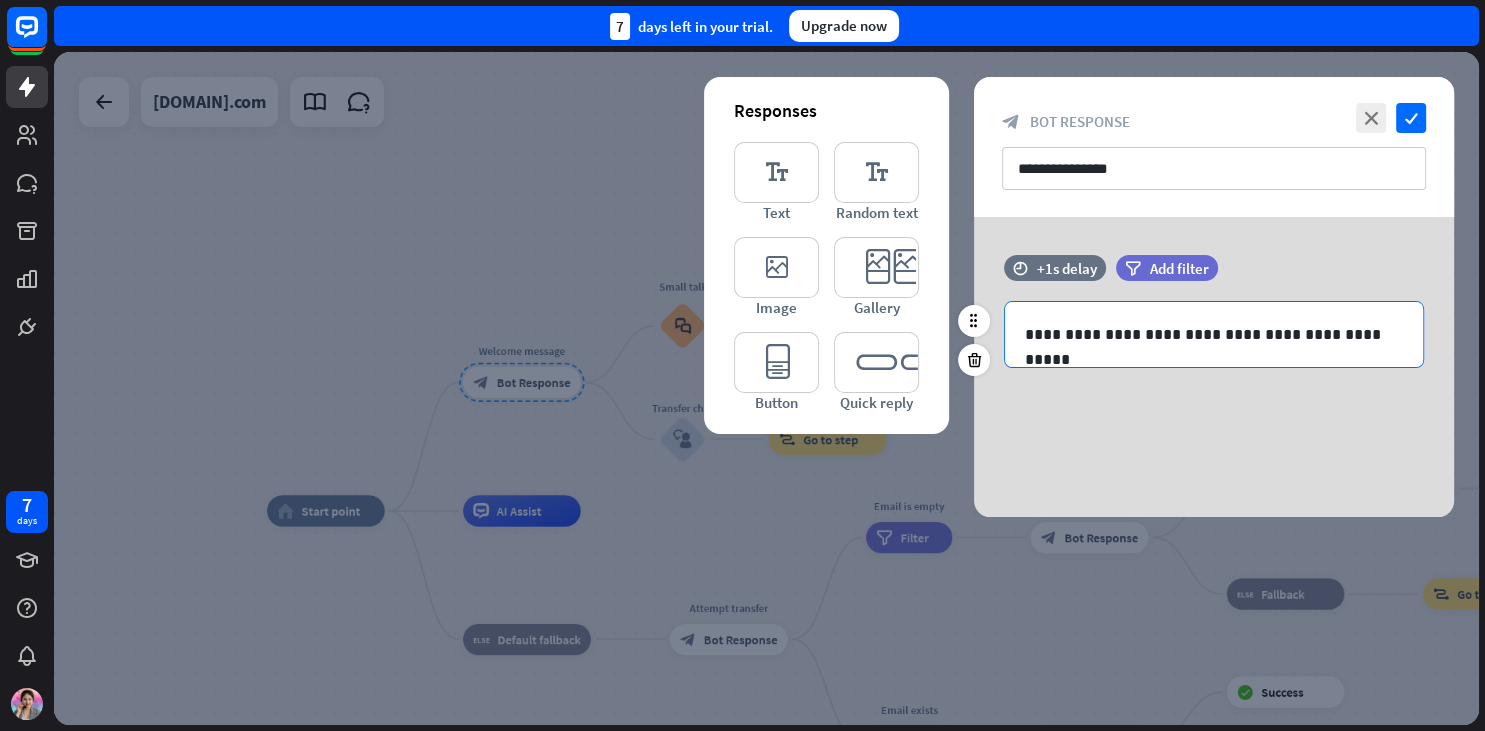 click on "**********" at bounding box center (1214, 334) 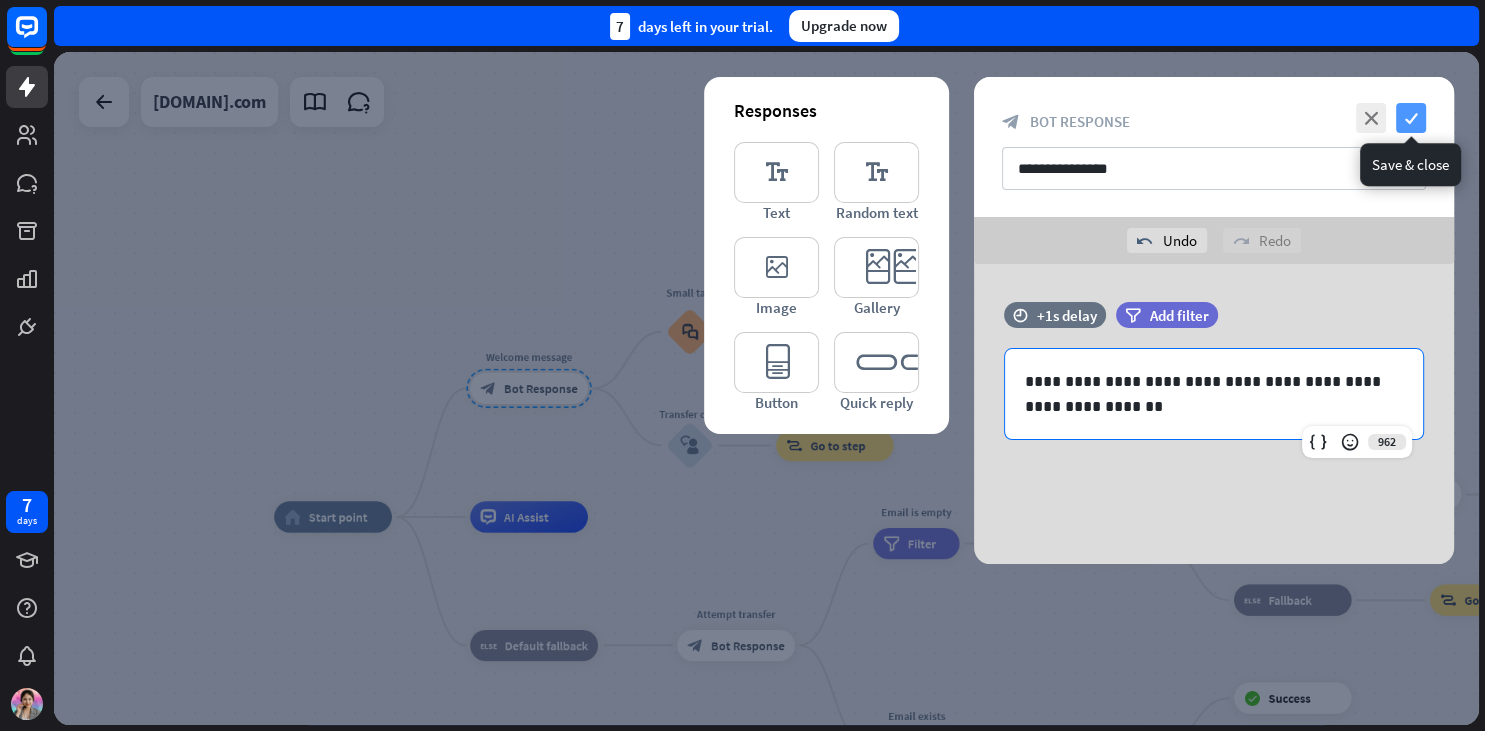 click on "check" at bounding box center [1411, 118] 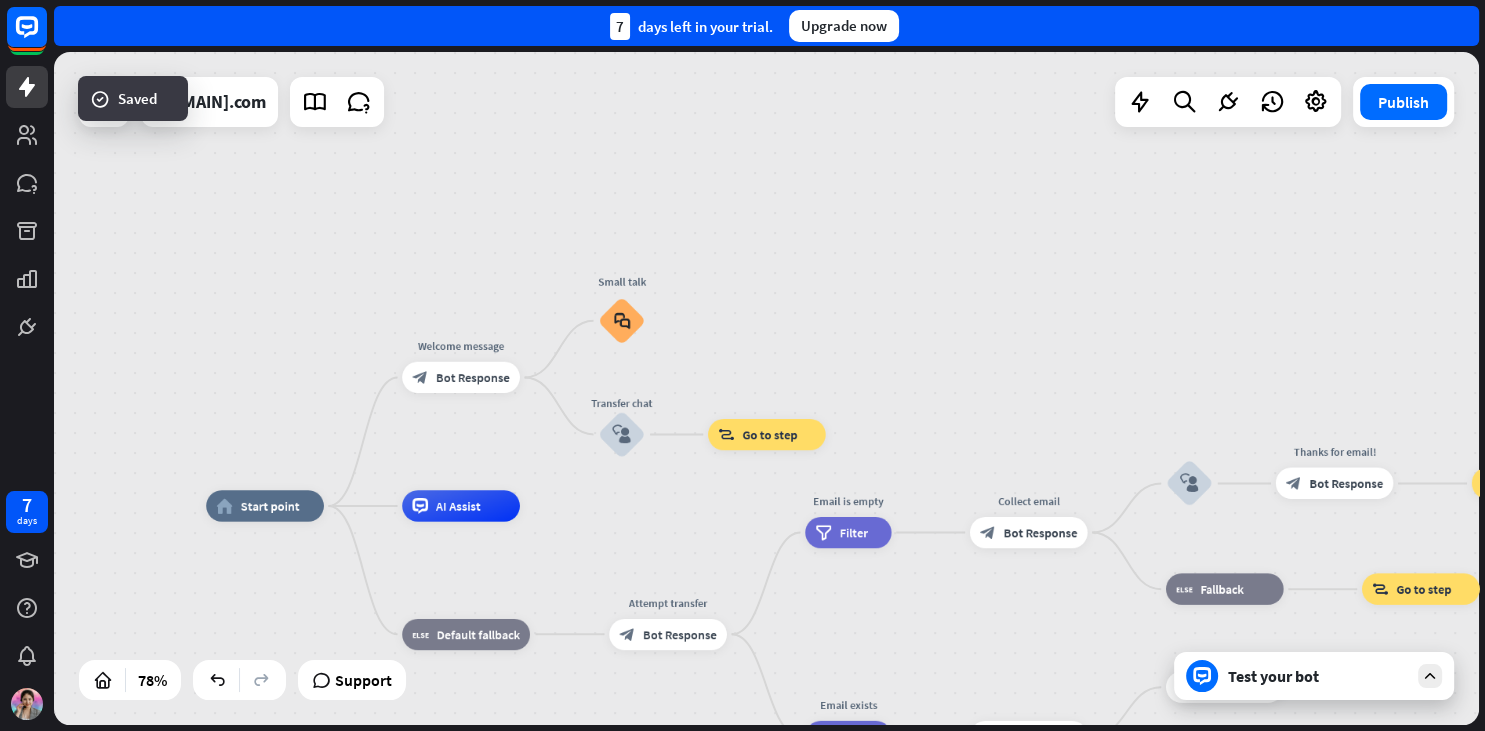 drag, startPoint x: 1066, startPoint y: 266, endPoint x: 833, endPoint y: 200, distance: 242.1673 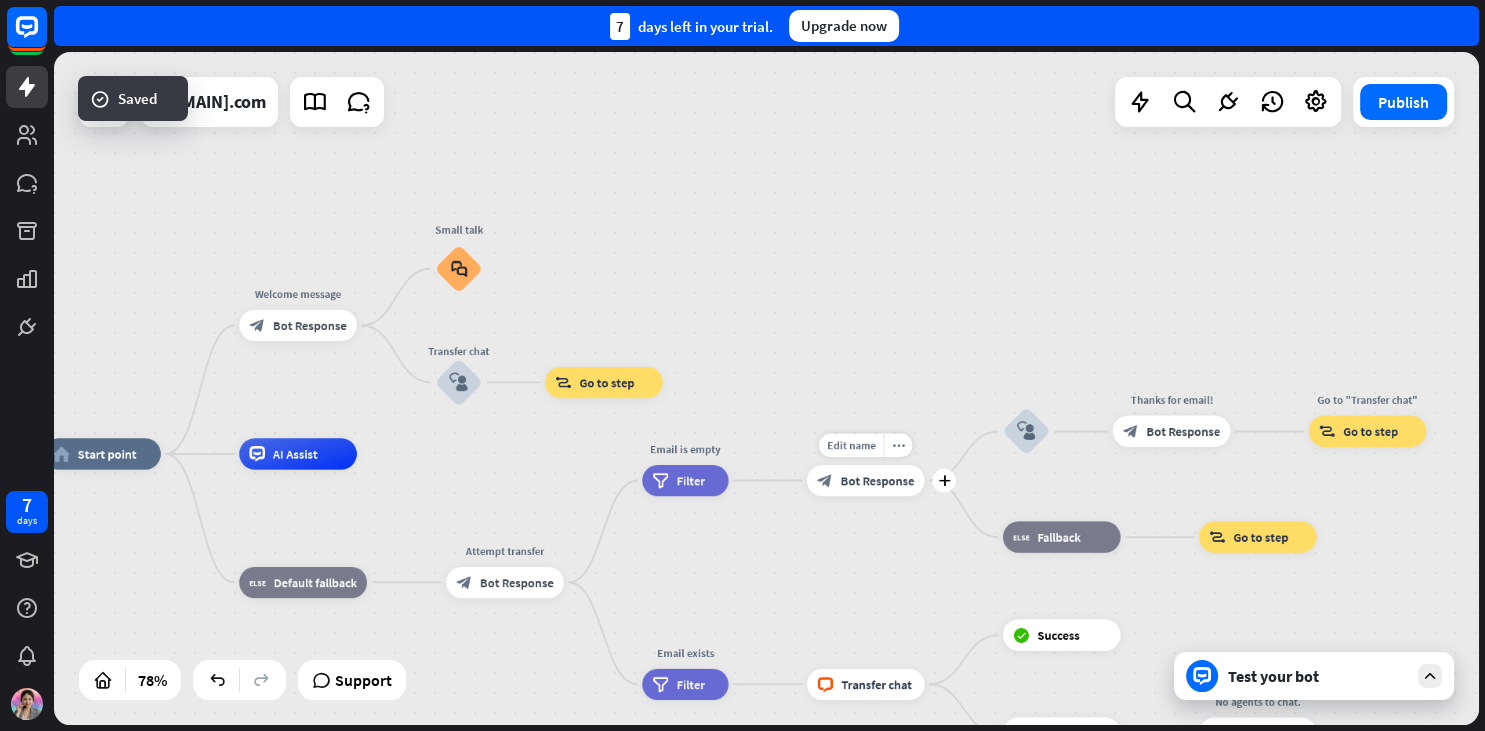 click on "Bot Response" at bounding box center (878, 481) 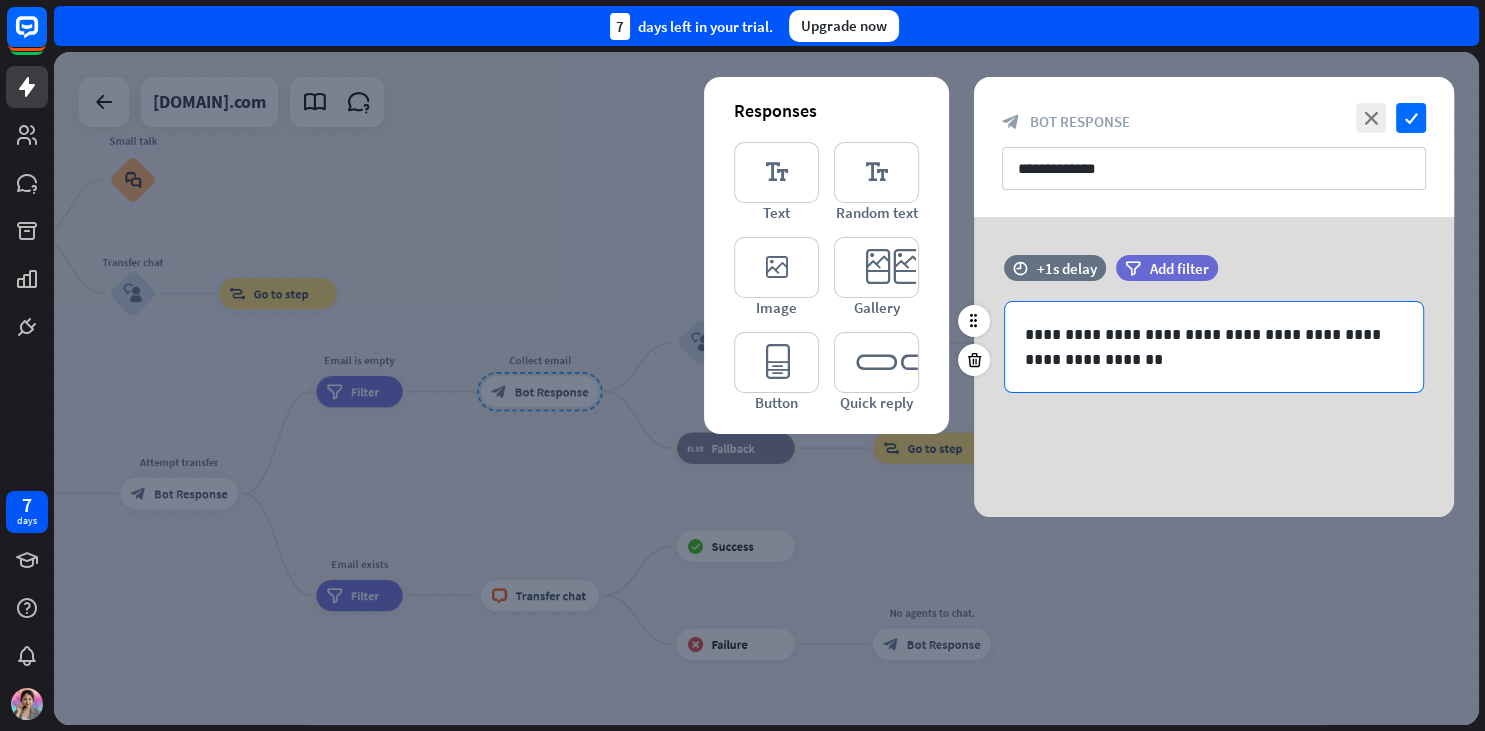 click on "**********" at bounding box center [1214, 347] 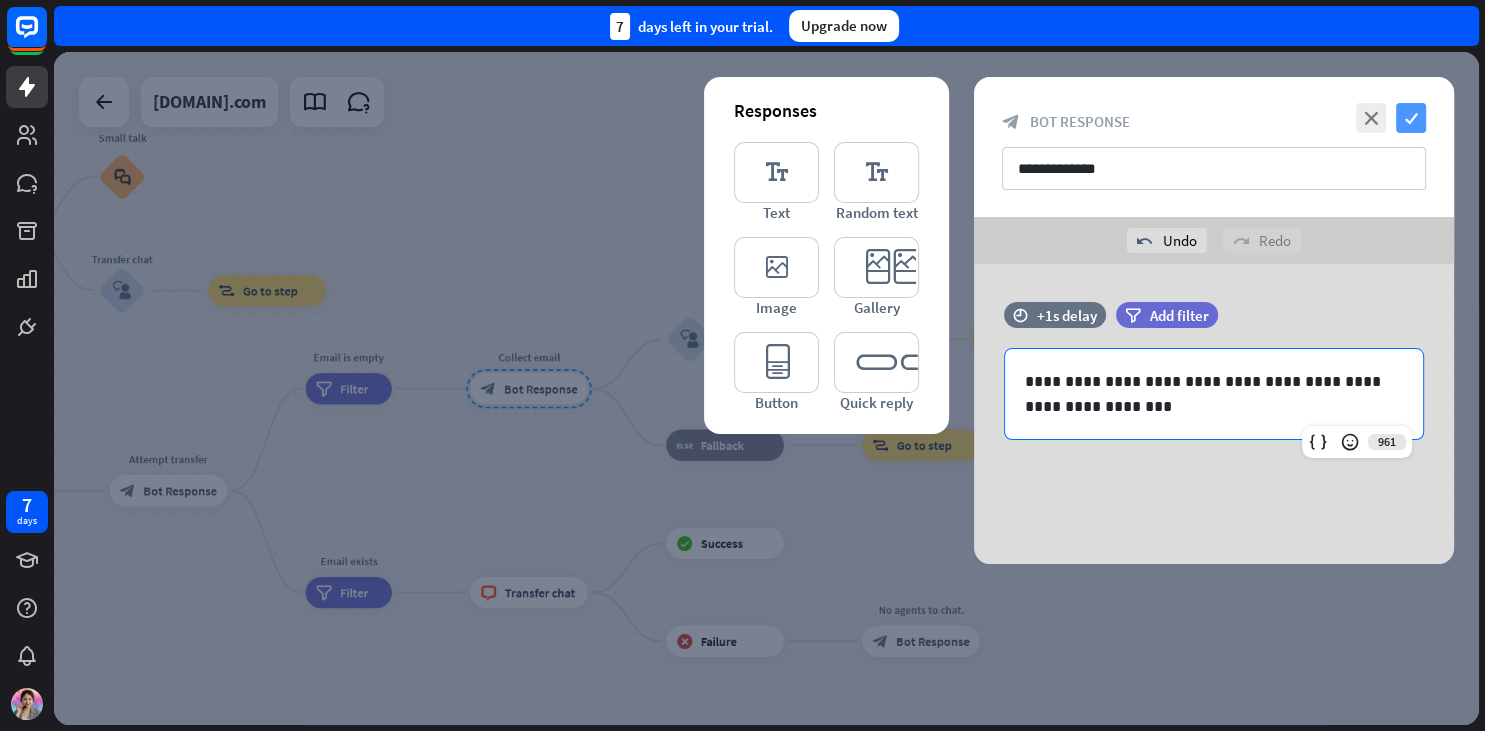 click on "check" at bounding box center (1411, 118) 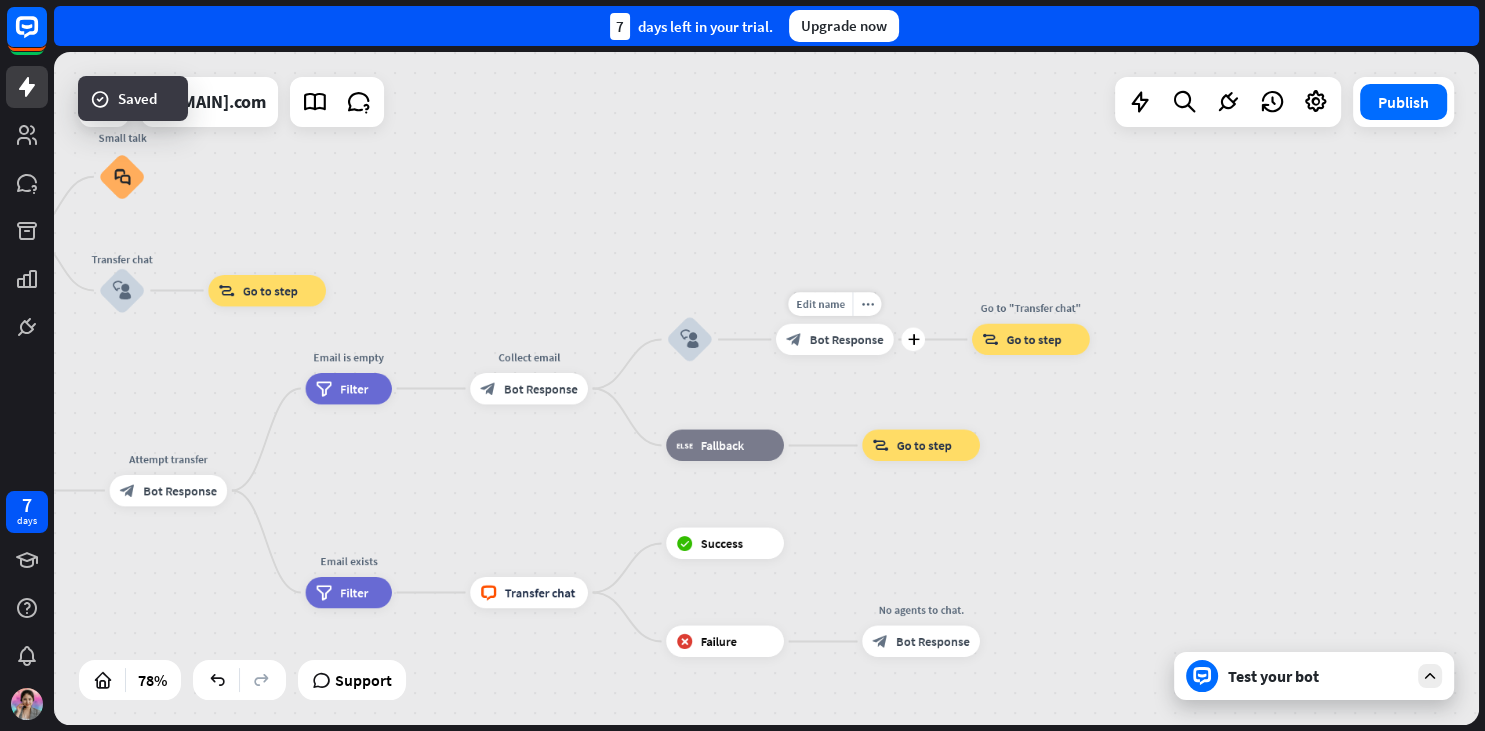 click on "Bot Response" at bounding box center [847, 340] 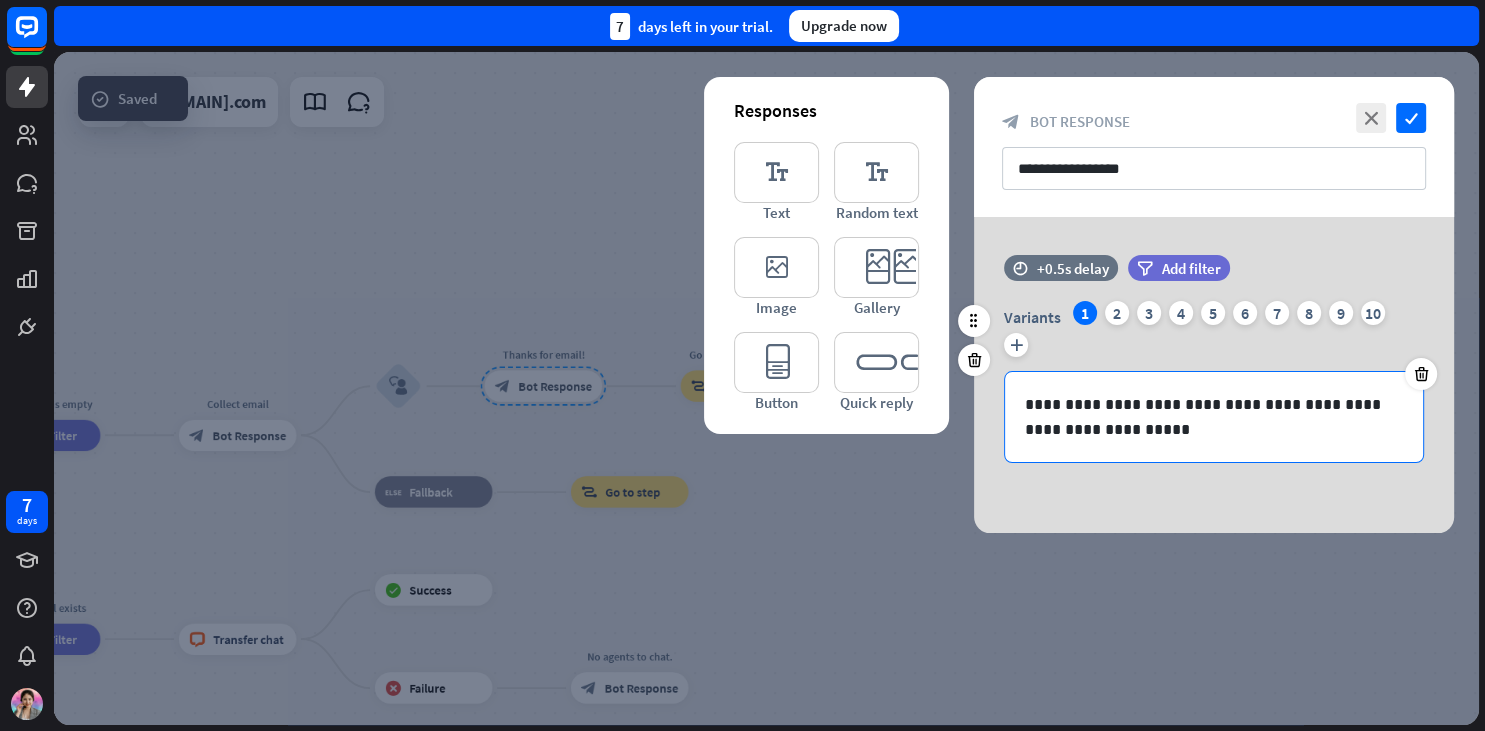 click on "**********" at bounding box center [1214, 417] 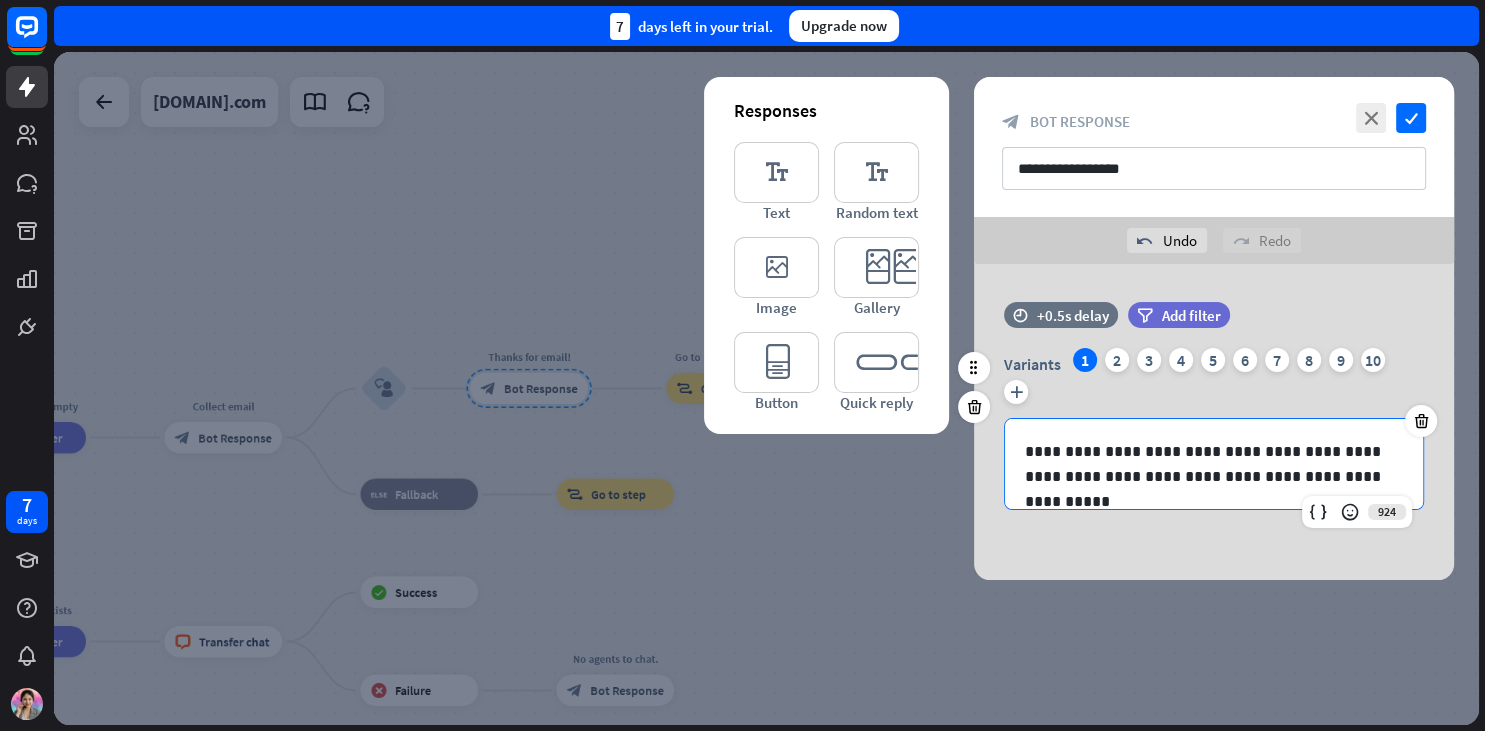 click on "Variants
1
2
3
4
5
6
7
8
9
10
plus" at bounding box center [1214, 380] 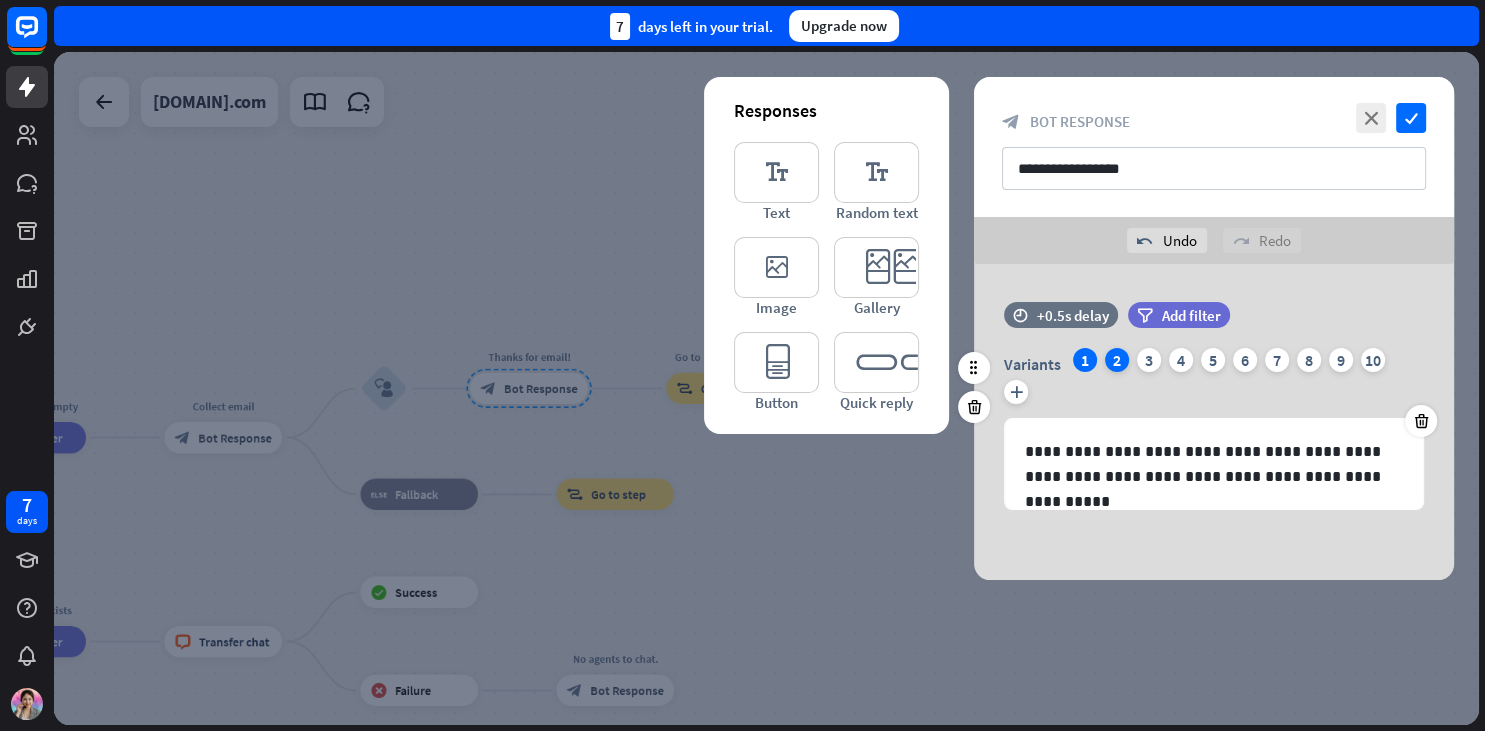 click on "2" at bounding box center (1117, 360) 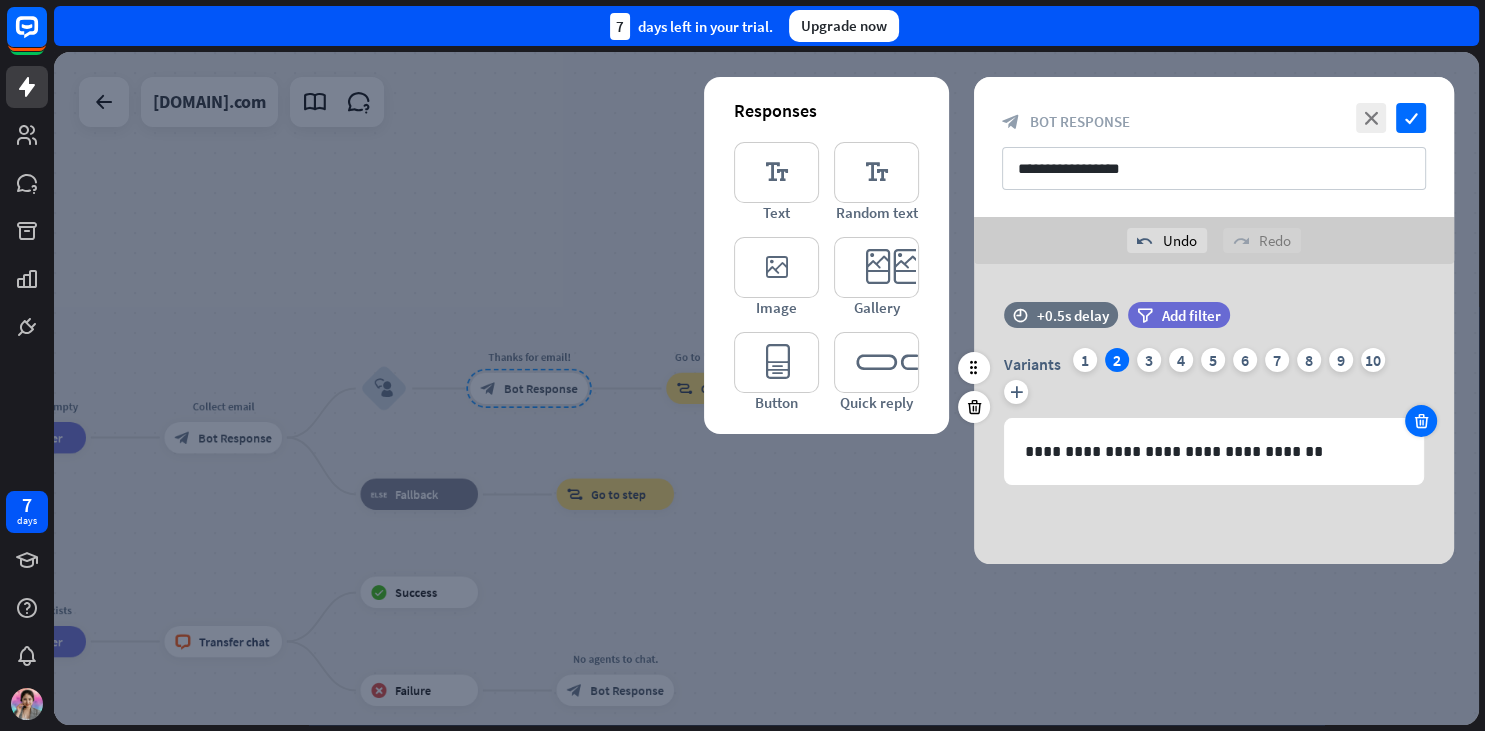 click at bounding box center (1421, 421) 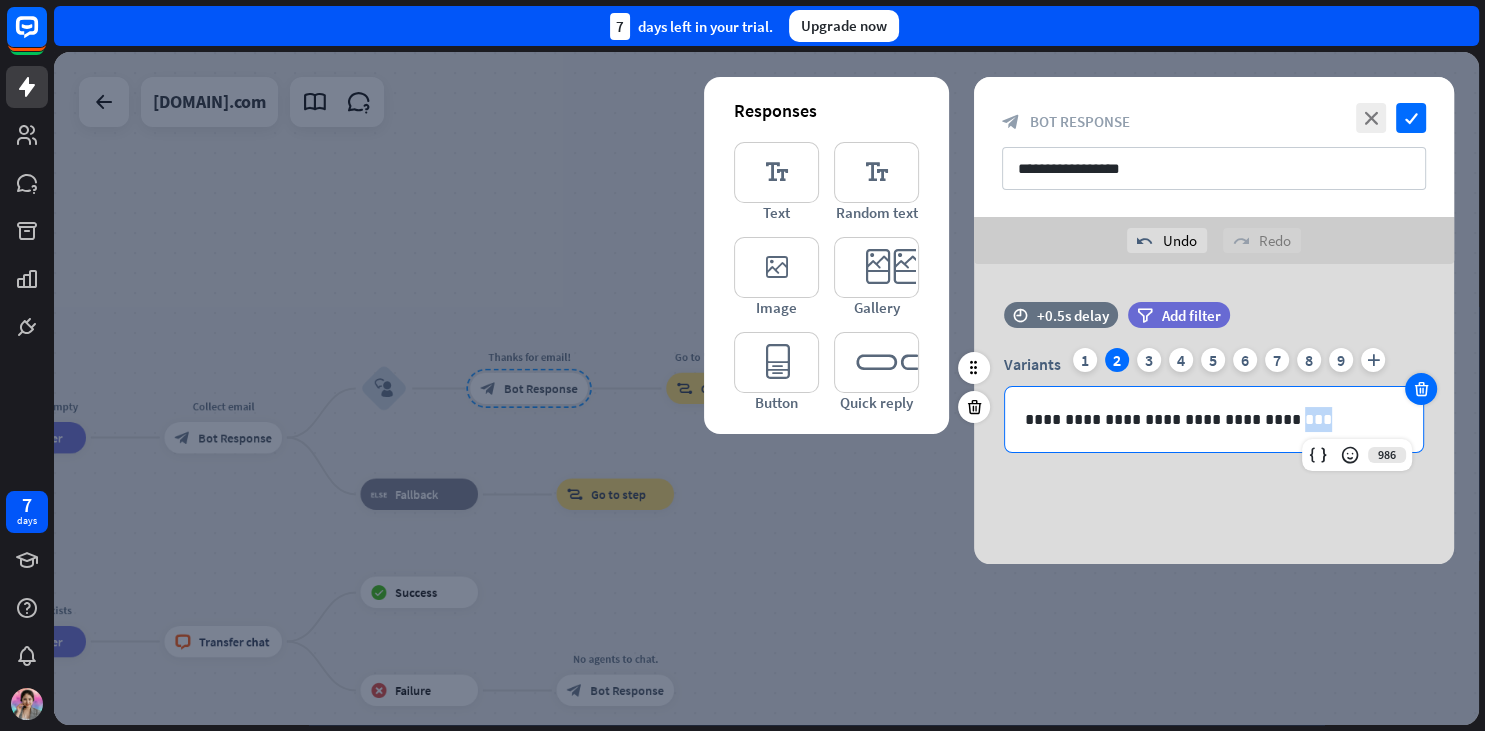 click on "**********" at bounding box center (1214, 419) 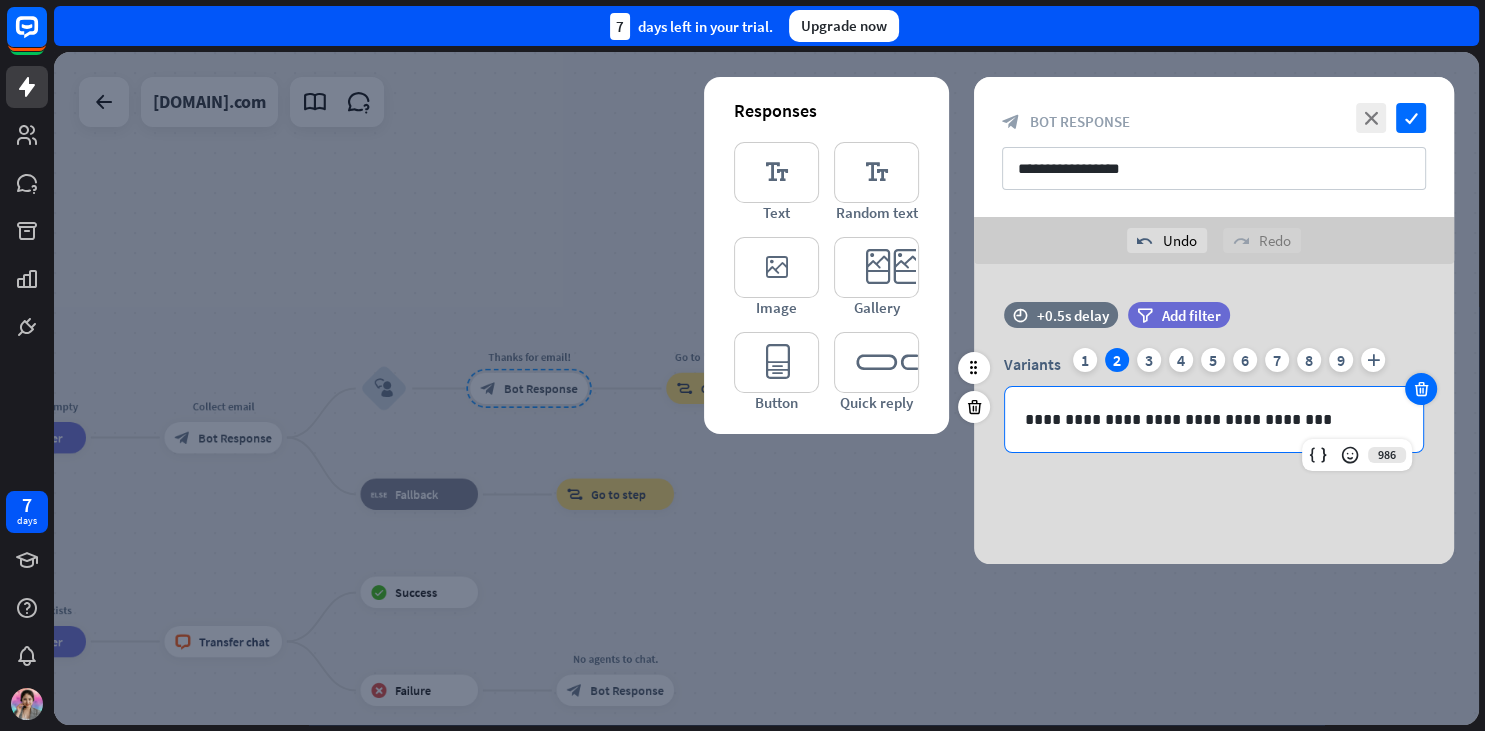 click at bounding box center [1421, 389] 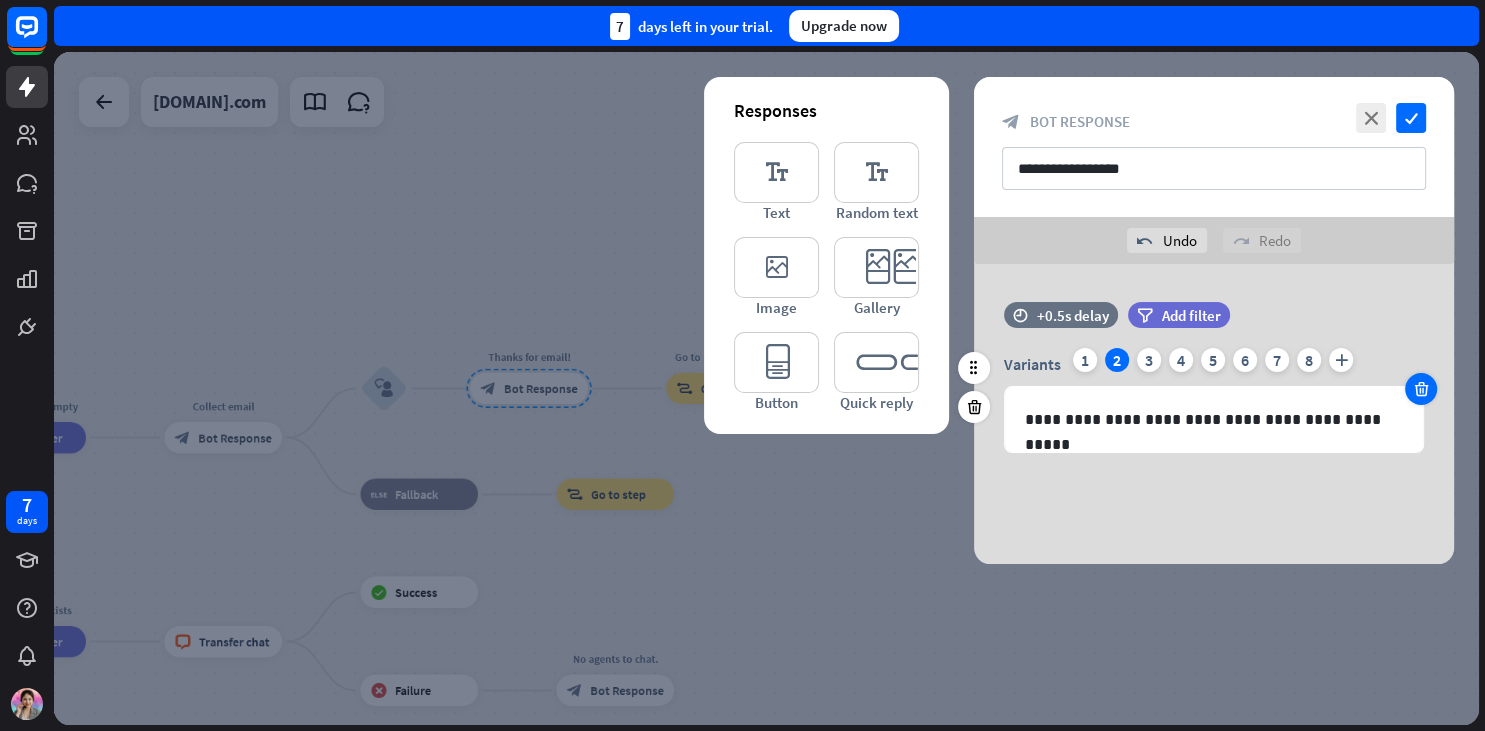click at bounding box center [1421, 389] 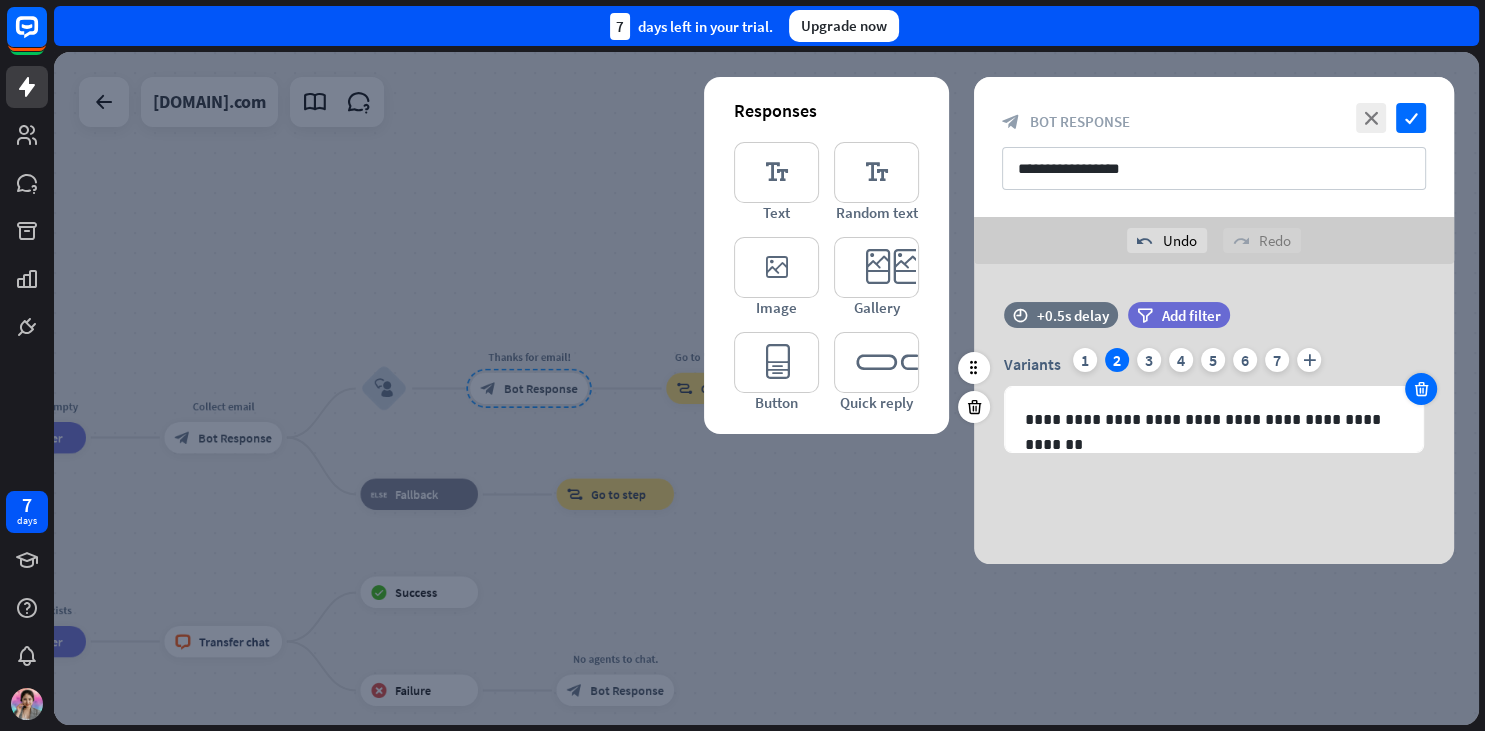 click at bounding box center [1421, 389] 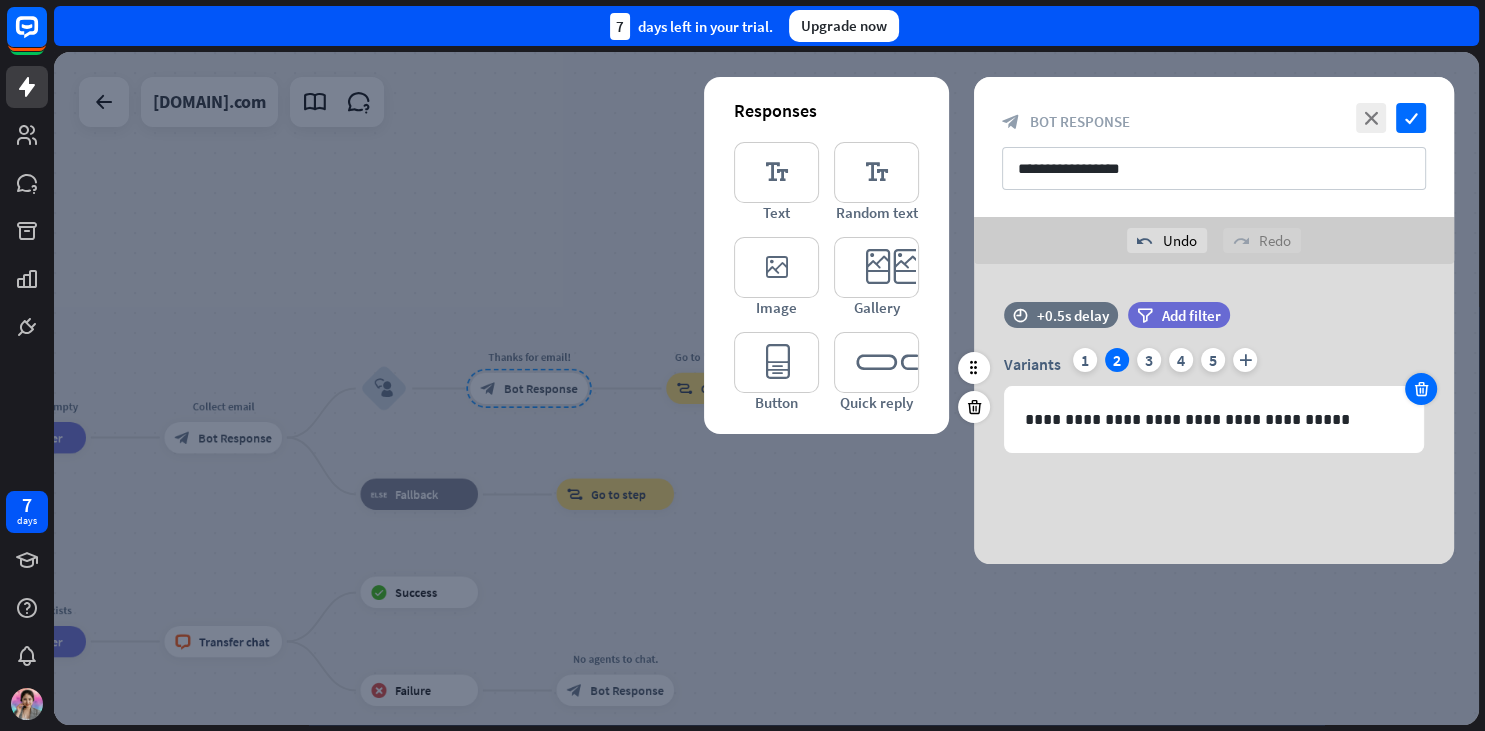 click at bounding box center (1421, 389) 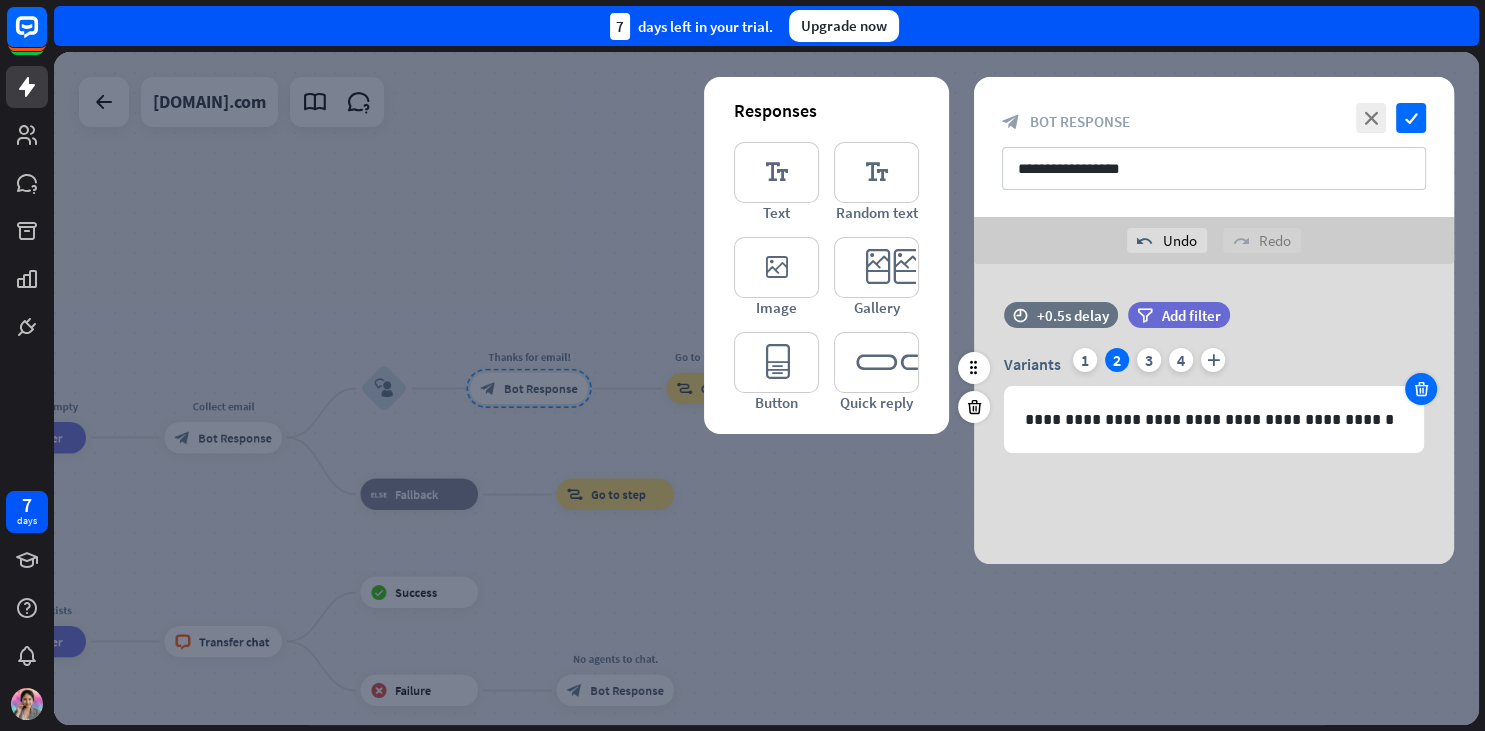 click at bounding box center [1421, 389] 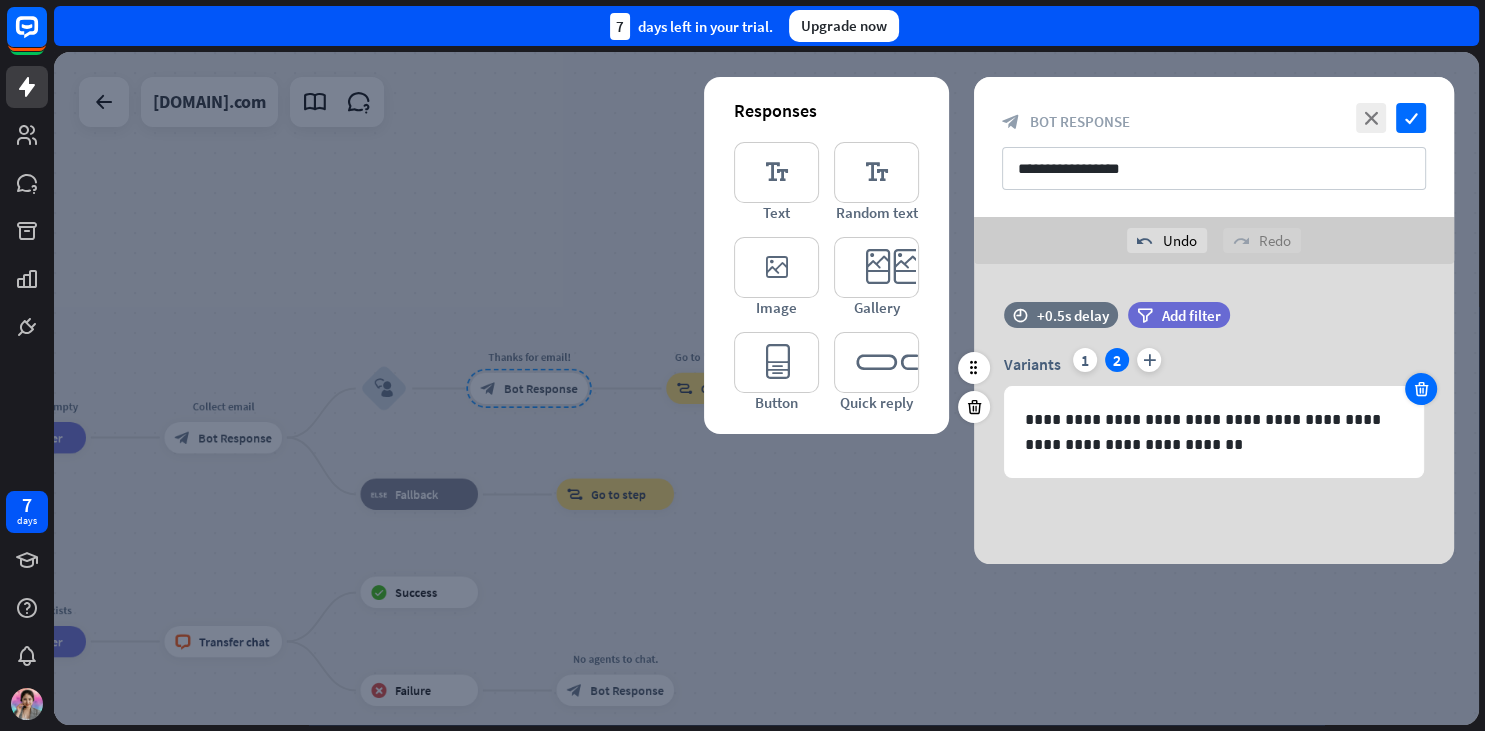 click at bounding box center [1421, 389] 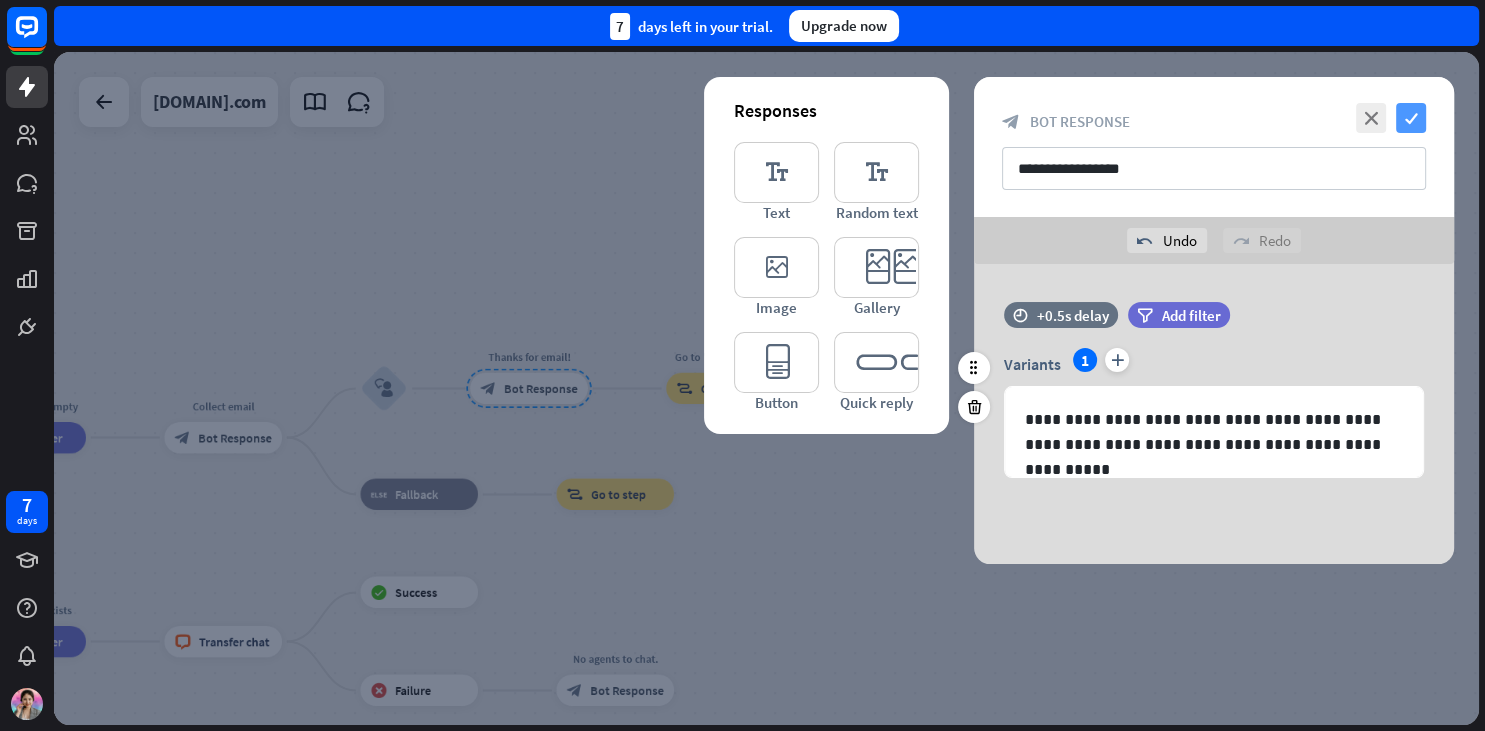 click on "check" at bounding box center (1411, 118) 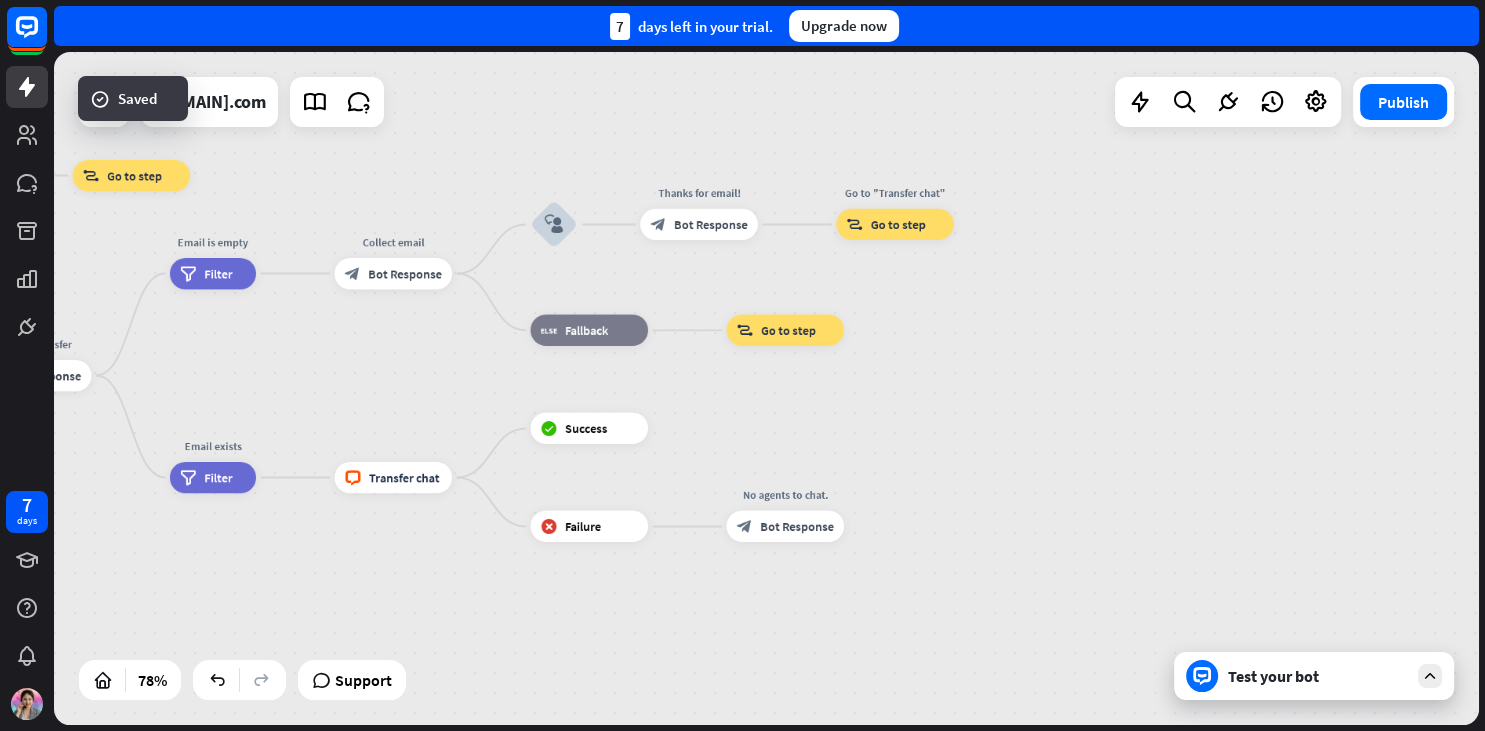 drag, startPoint x: 926, startPoint y: 514, endPoint x: 1097, endPoint y: 350, distance: 236.93248 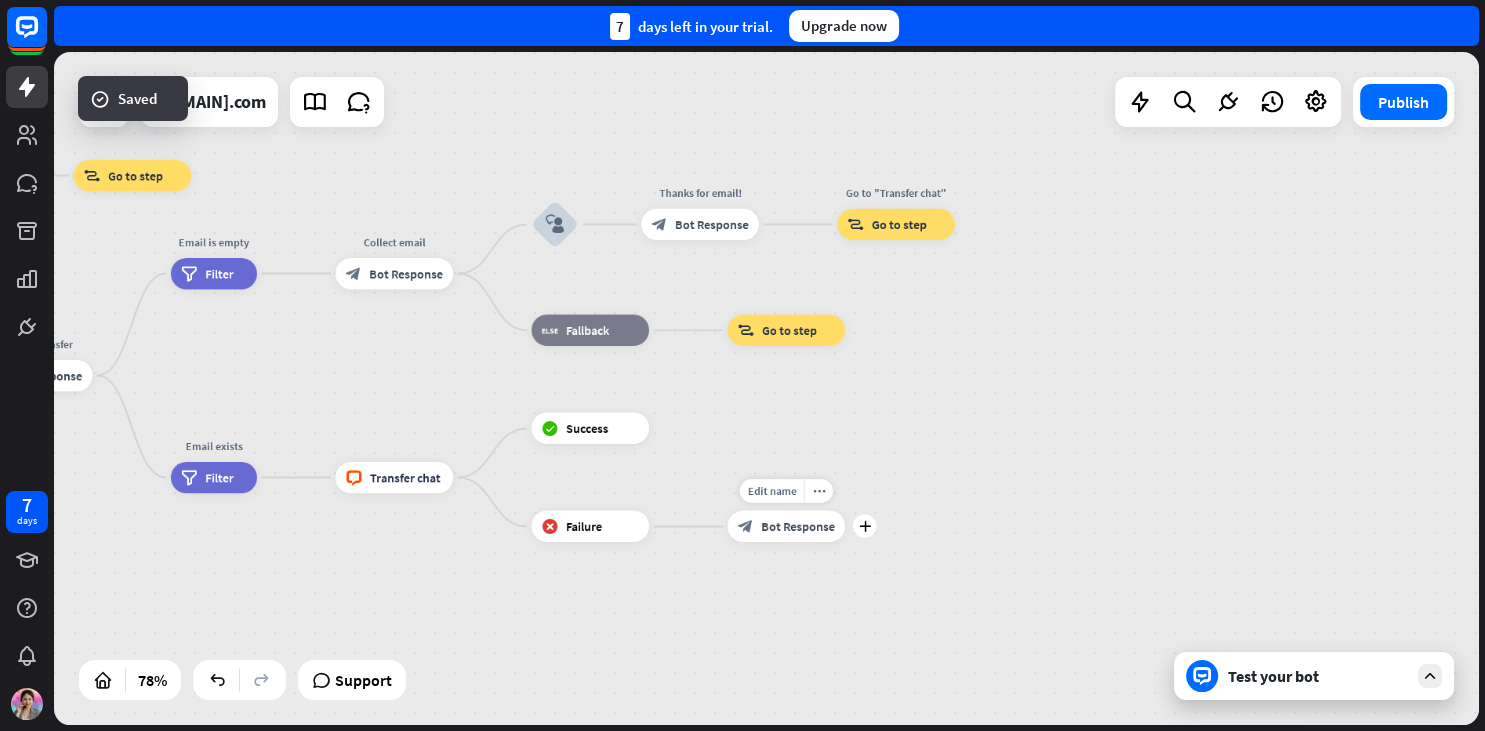 click on "Bot Response" at bounding box center (798, 527) 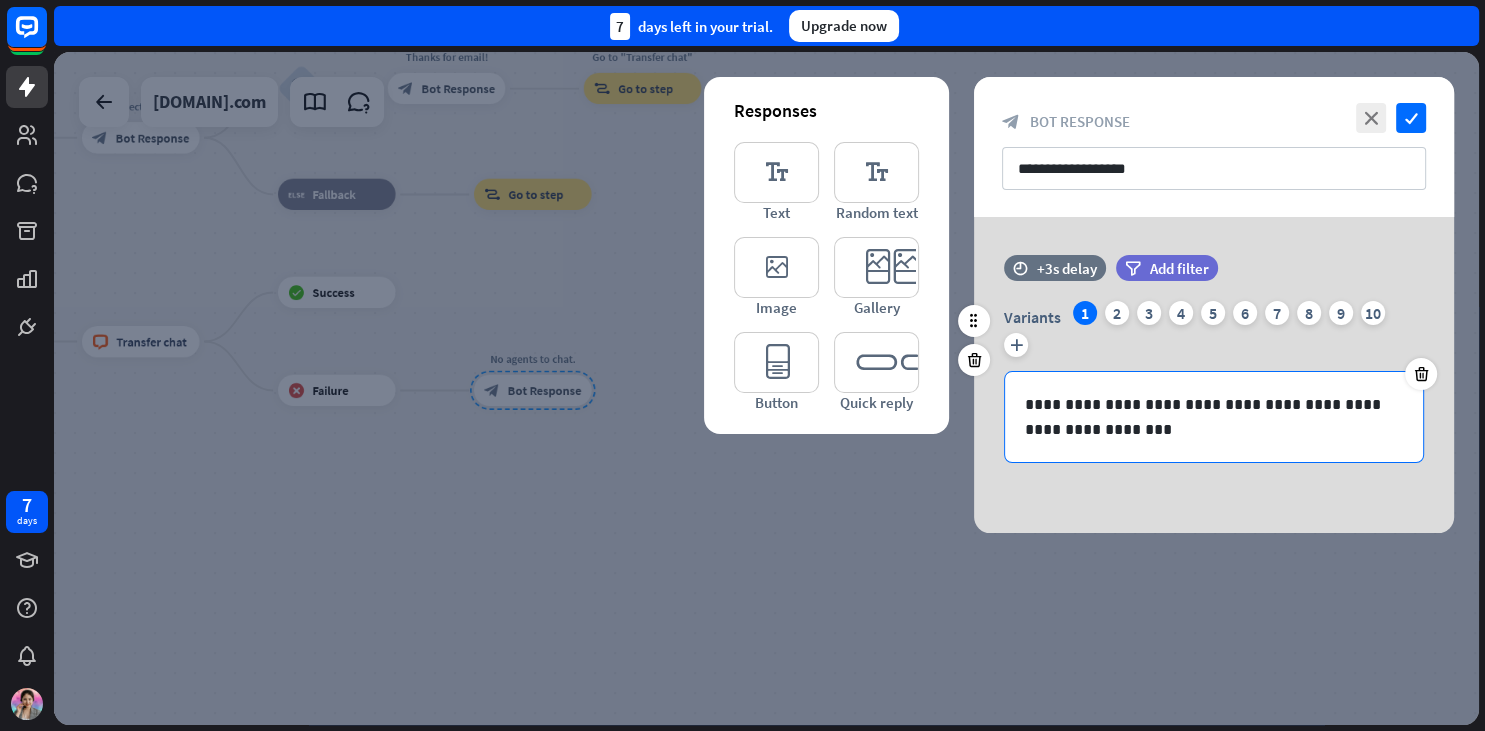 click on "**********" at bounding box center (1214, 417) 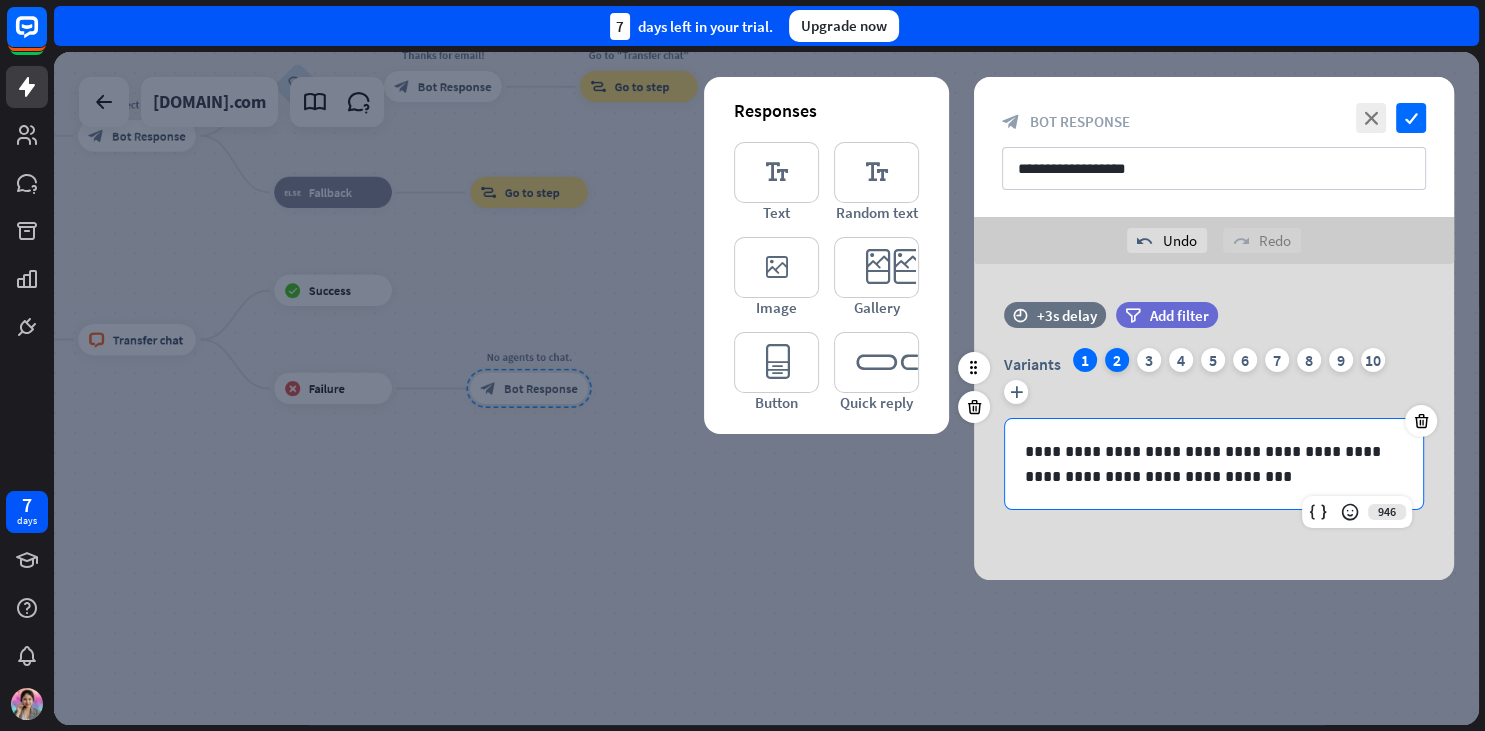 click on "2" at bounding box center (1117, 360) 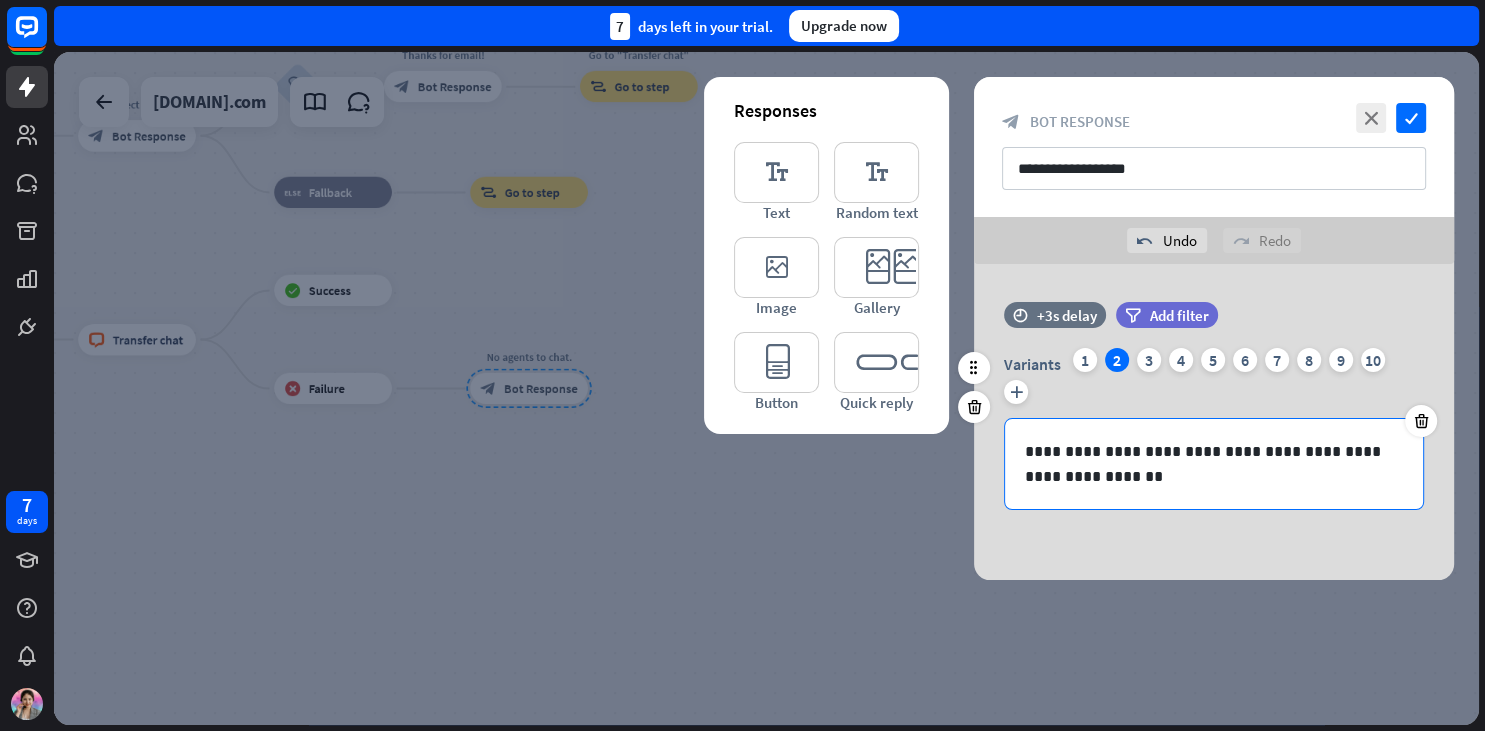 click on "**********" at bounding box center (1214, 464) 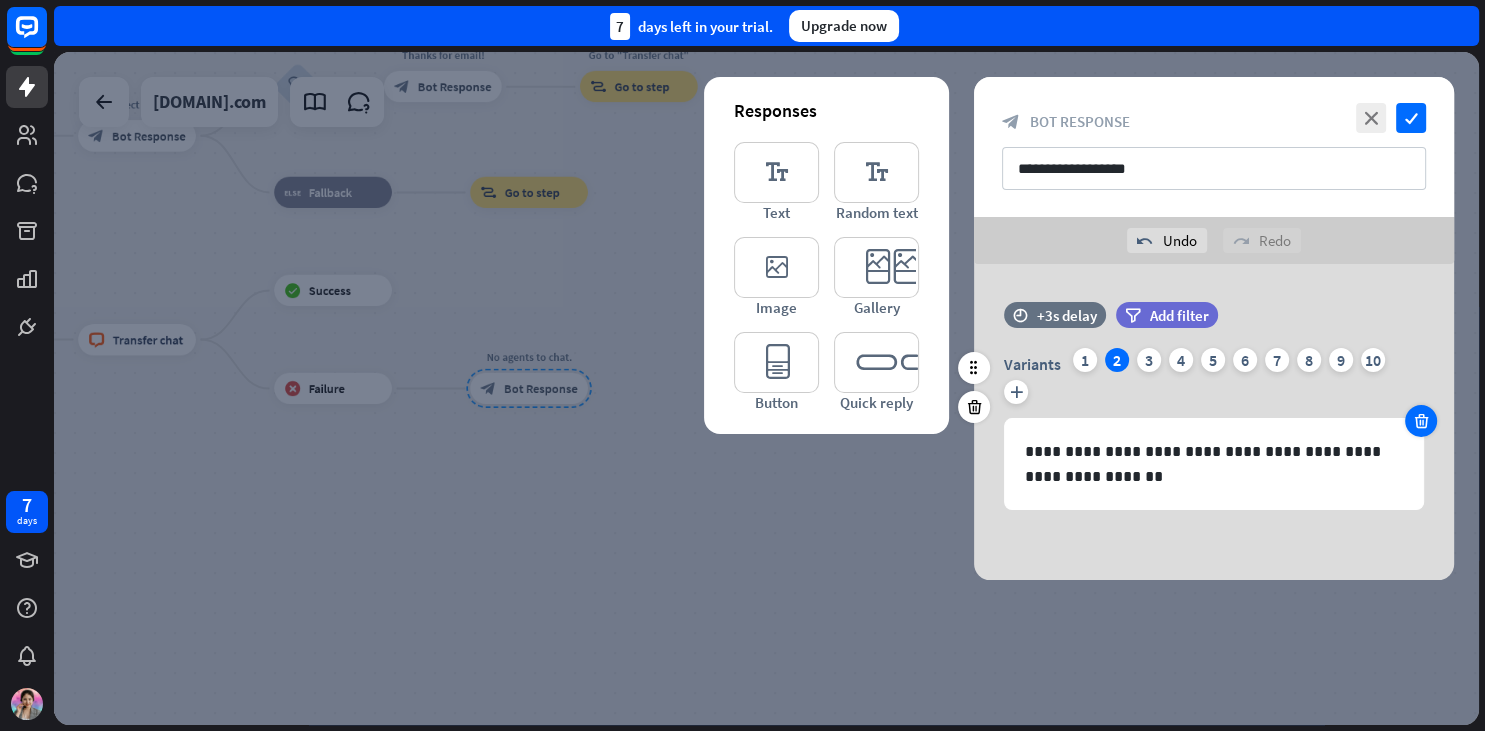 click at bounding box center (1421, 421) 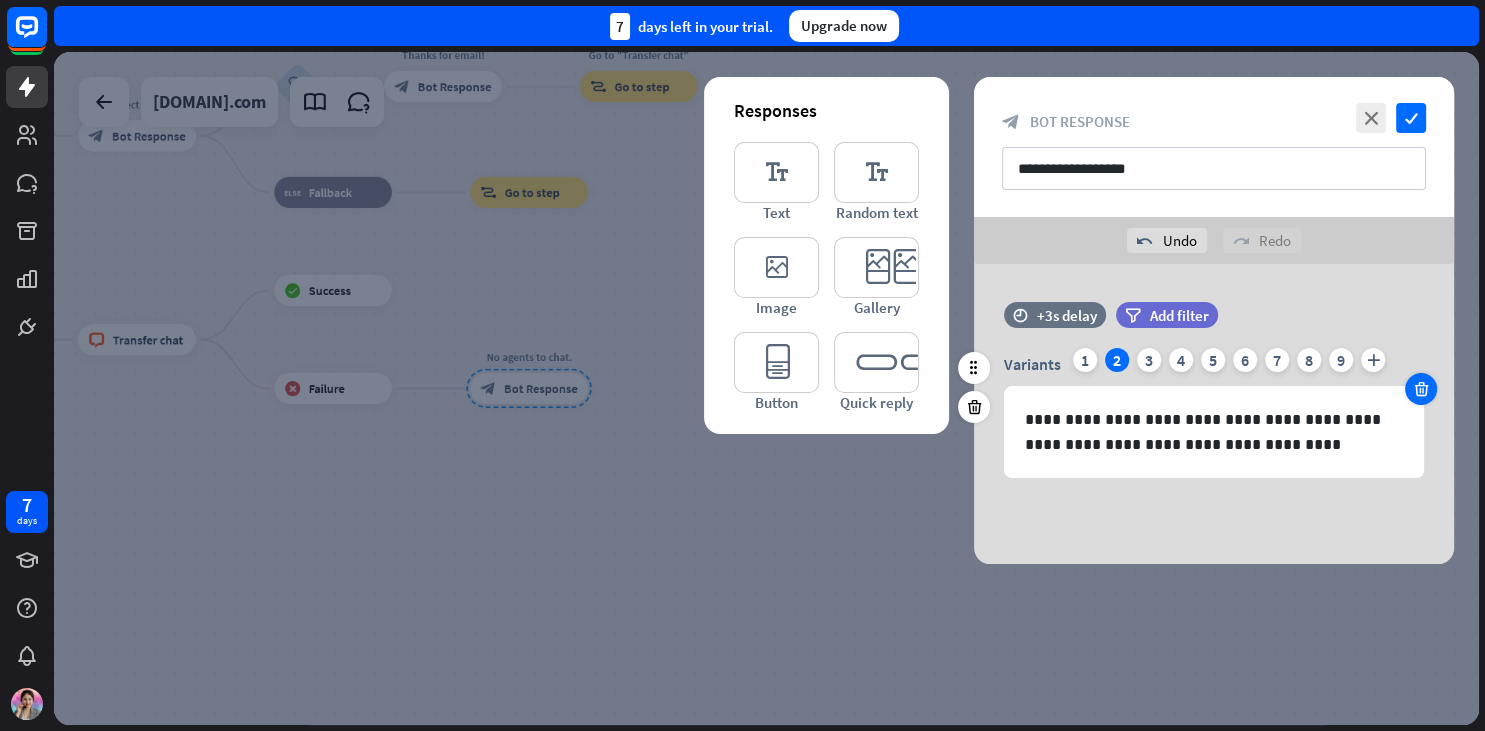 click at bounding box center [1421, 389] 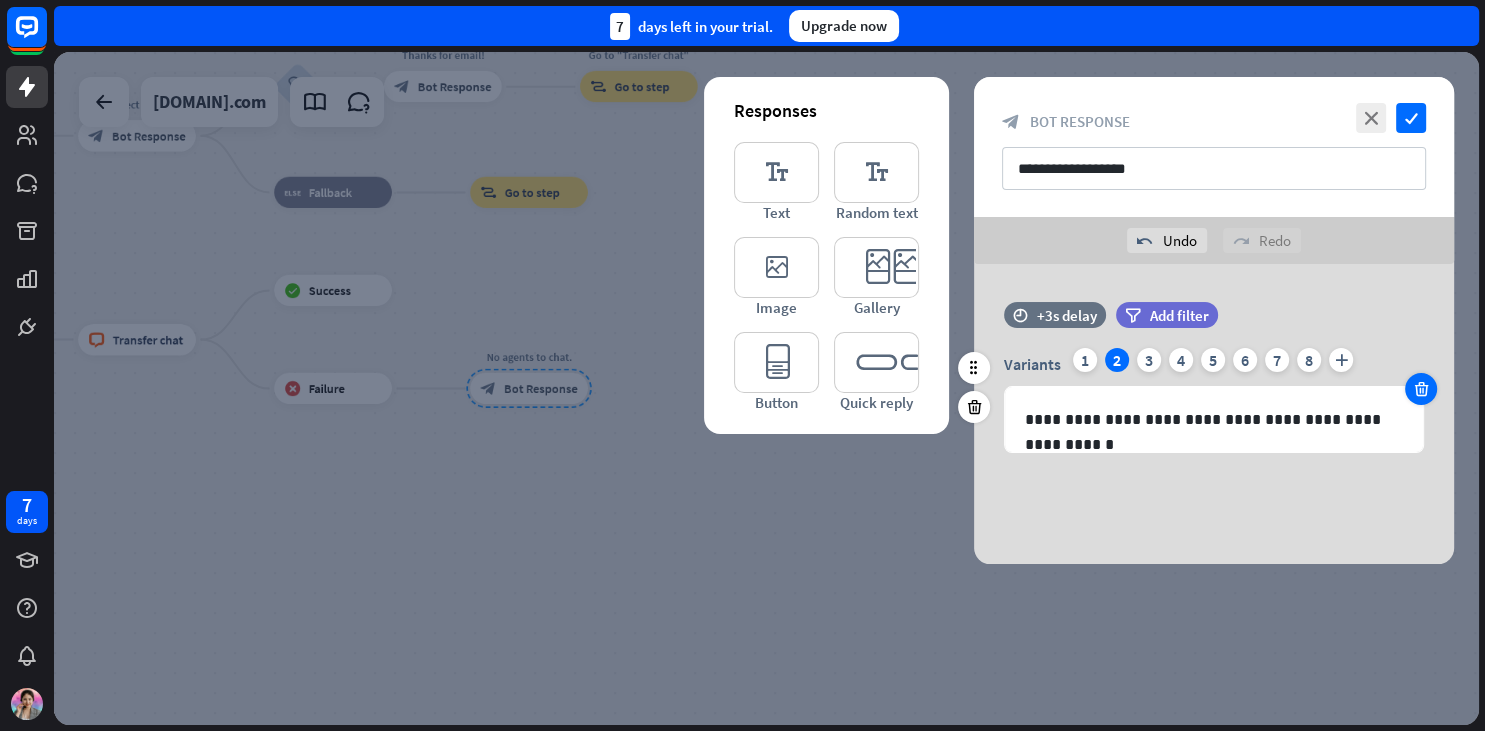 click at bounding box center (1421, 389) 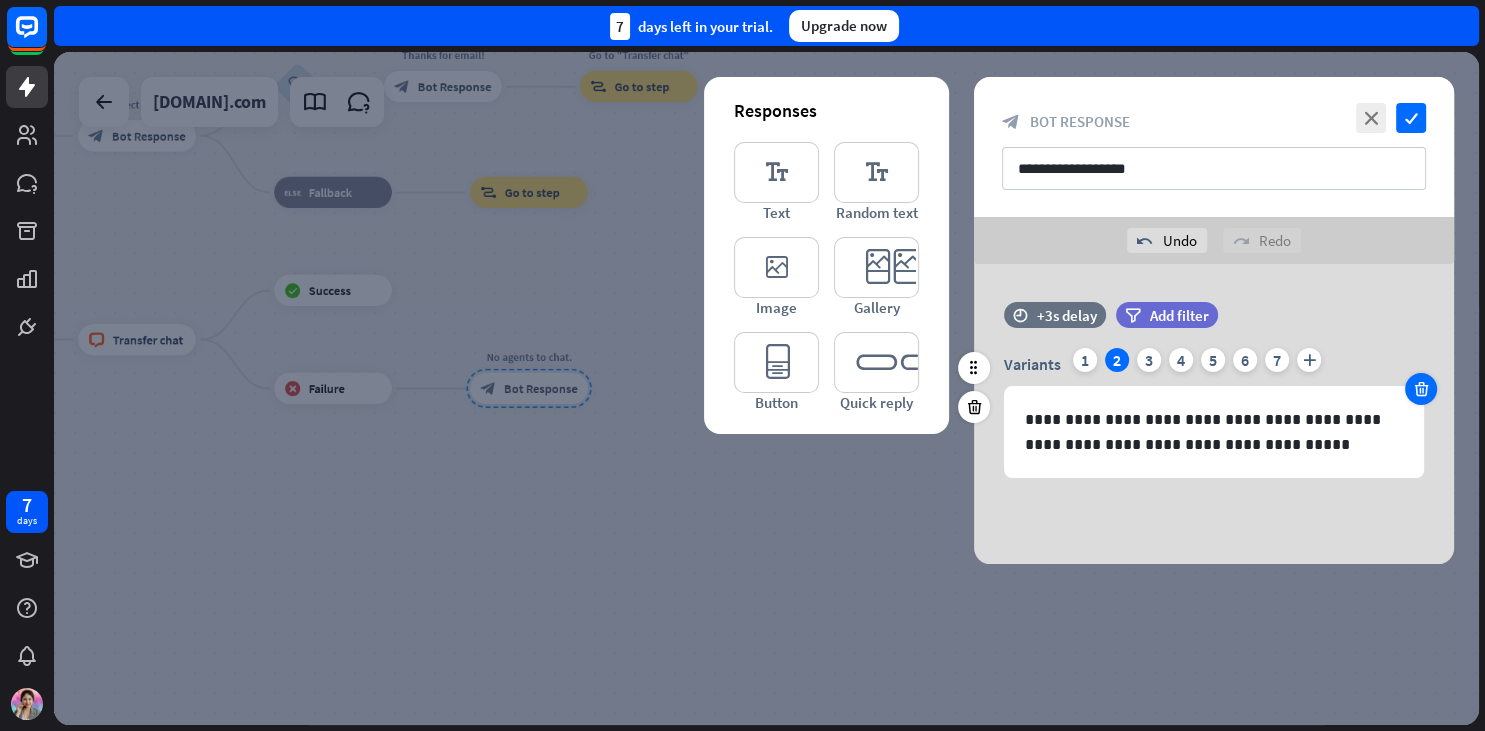 click at bounding box center (1421, 389) 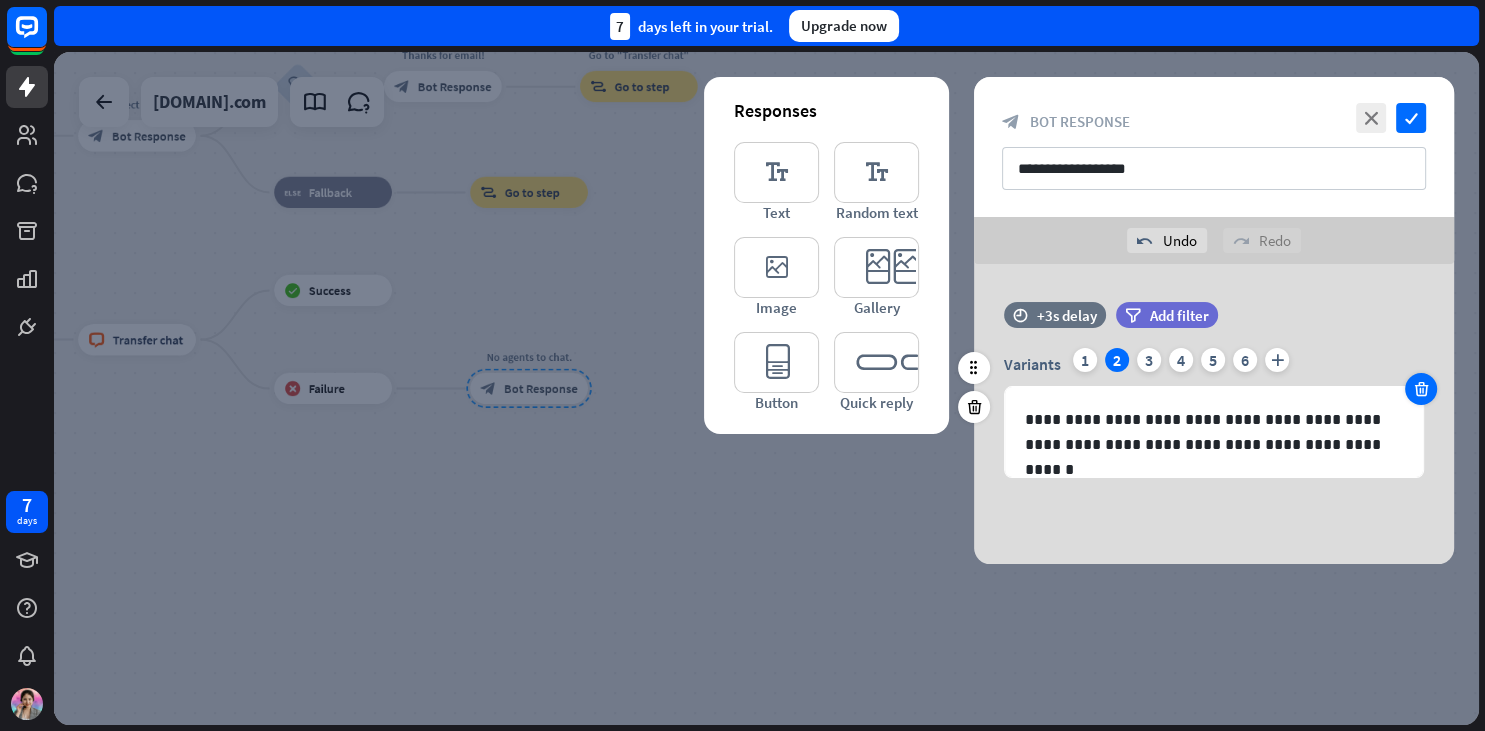 click at bounding box center [1421, 389] 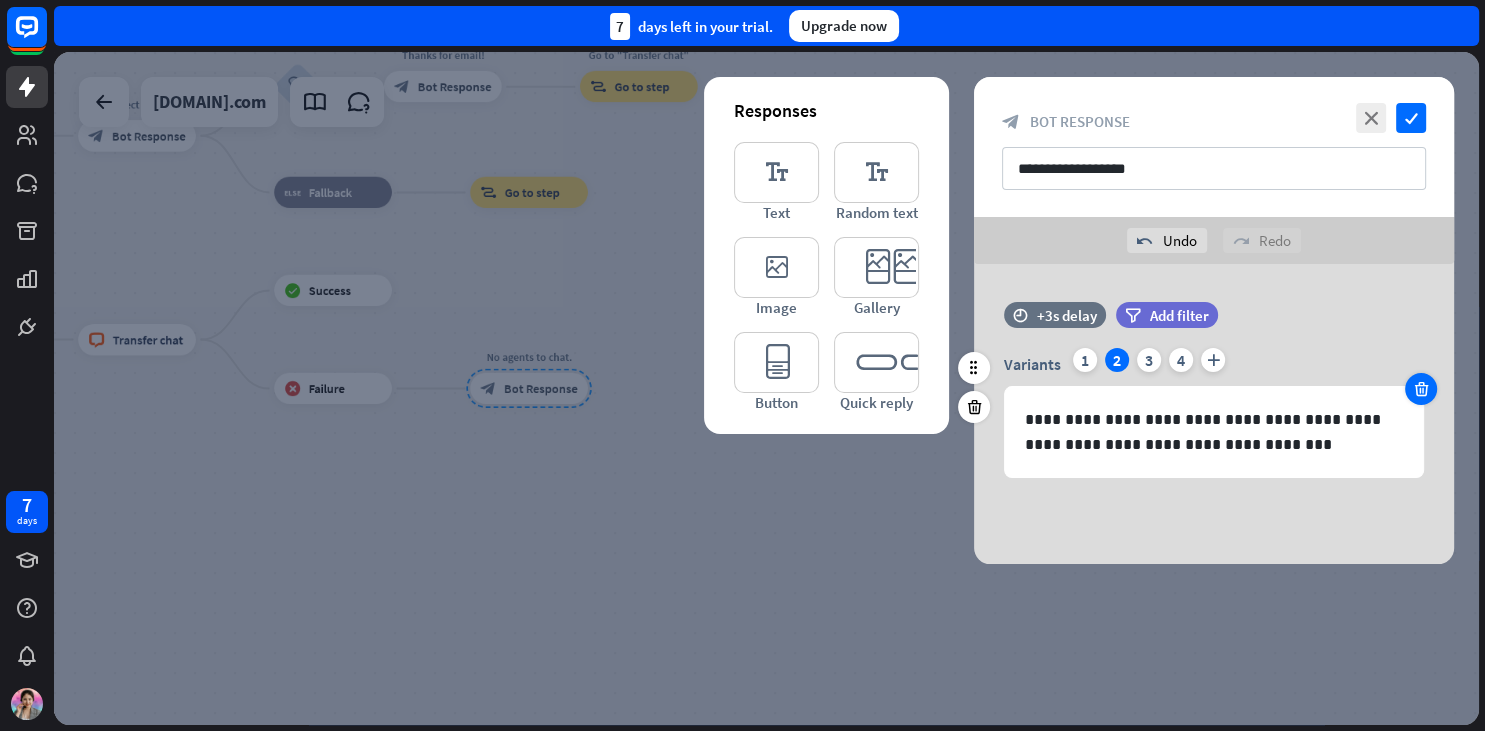 click at bounding box center [1421, 389] 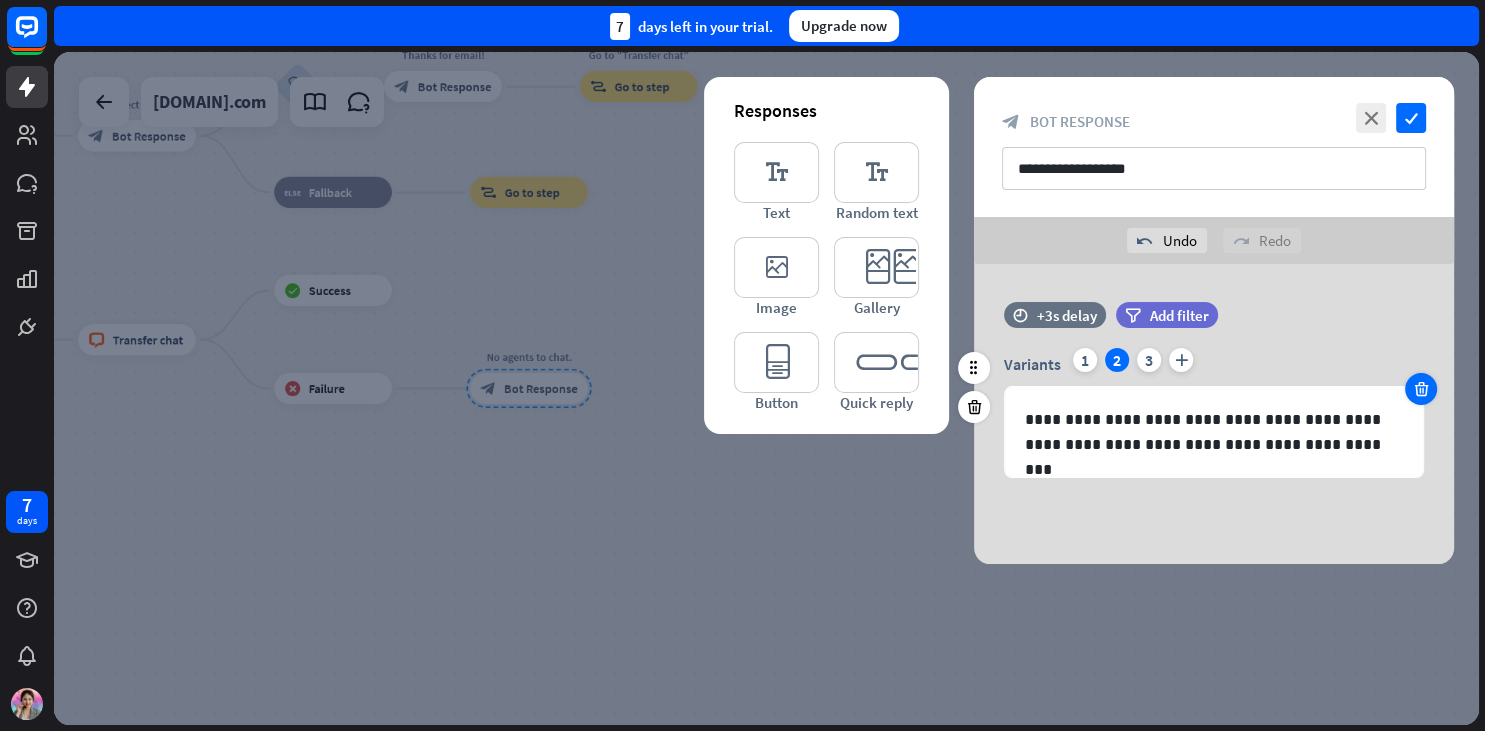 click at bounding box center [1421, 389] 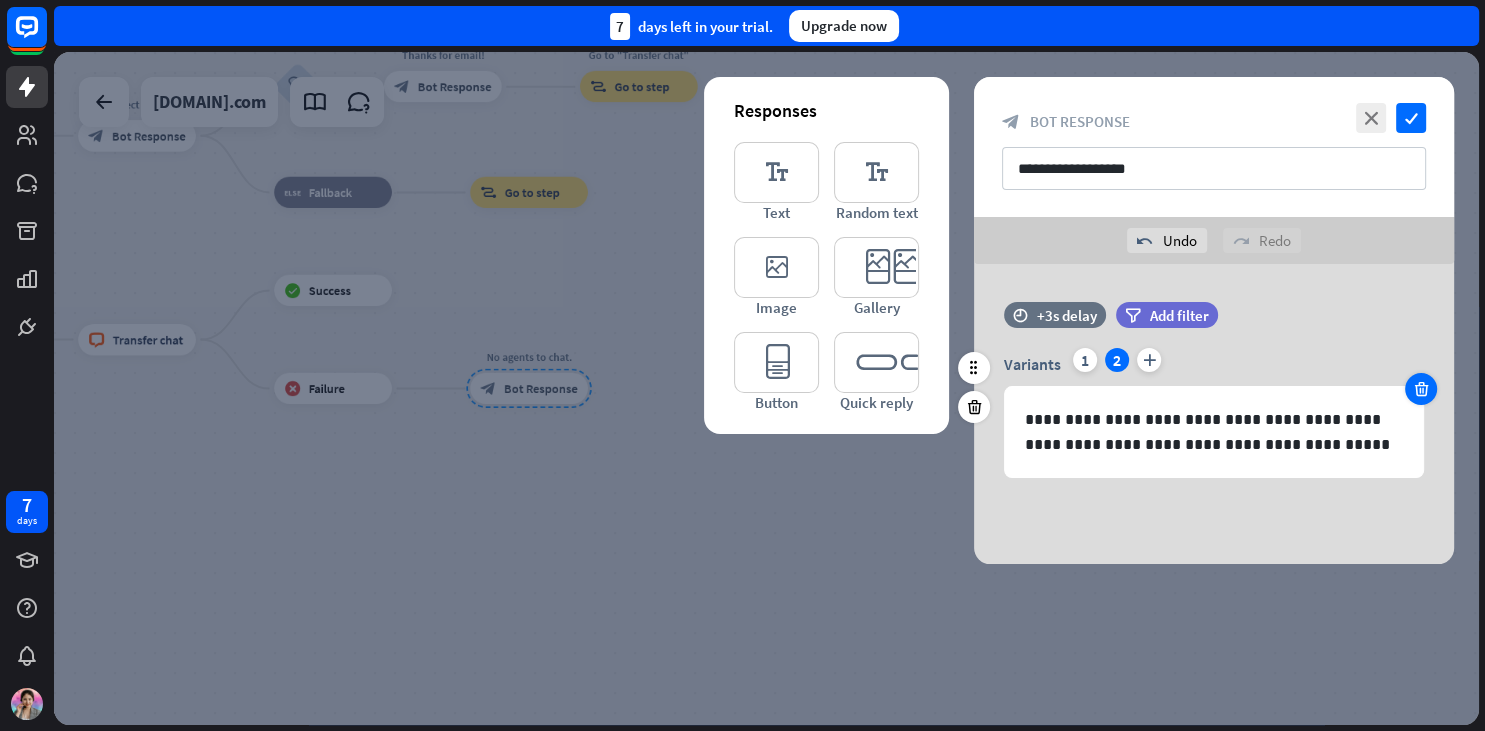 click at bounding box center (1421, 389) 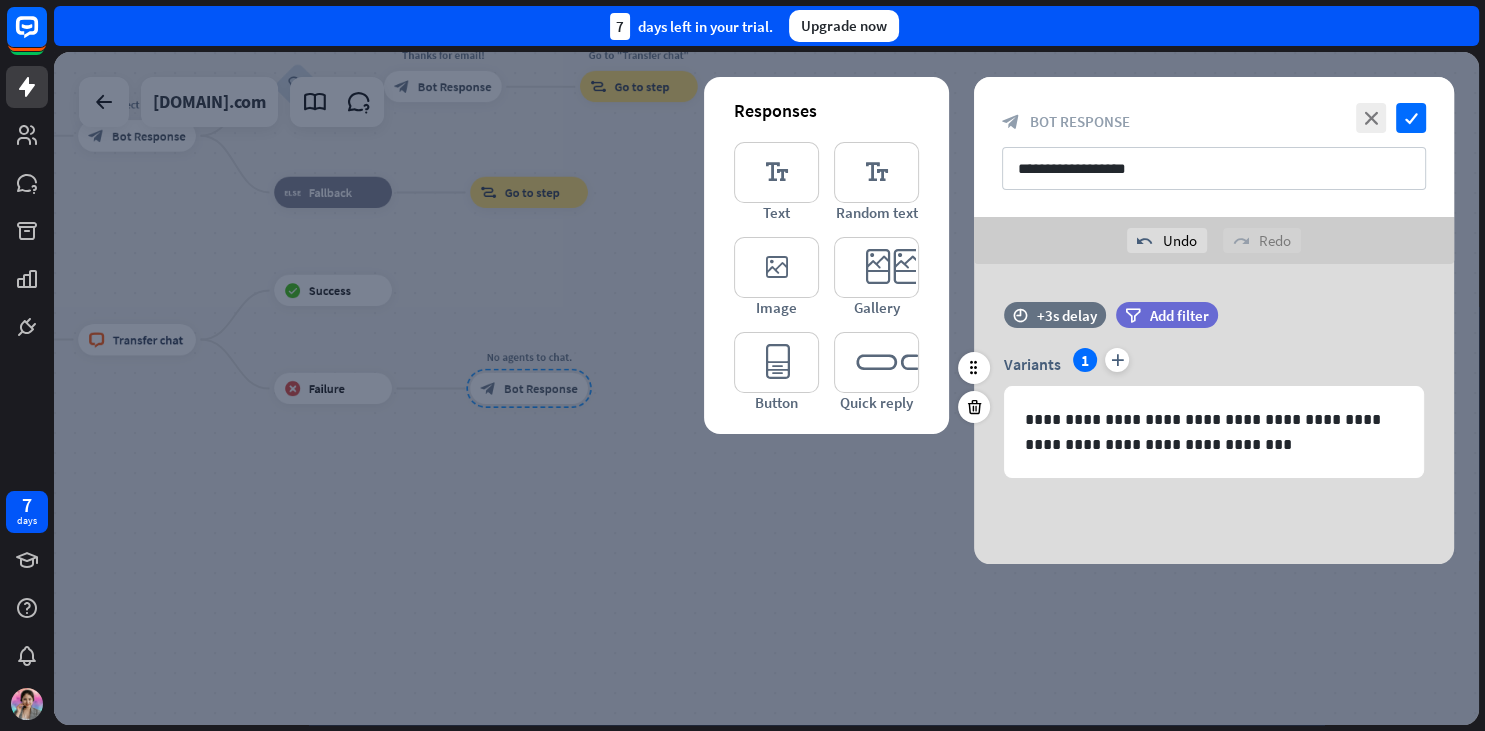 click on "**********" at bounding box center [1214, 147] 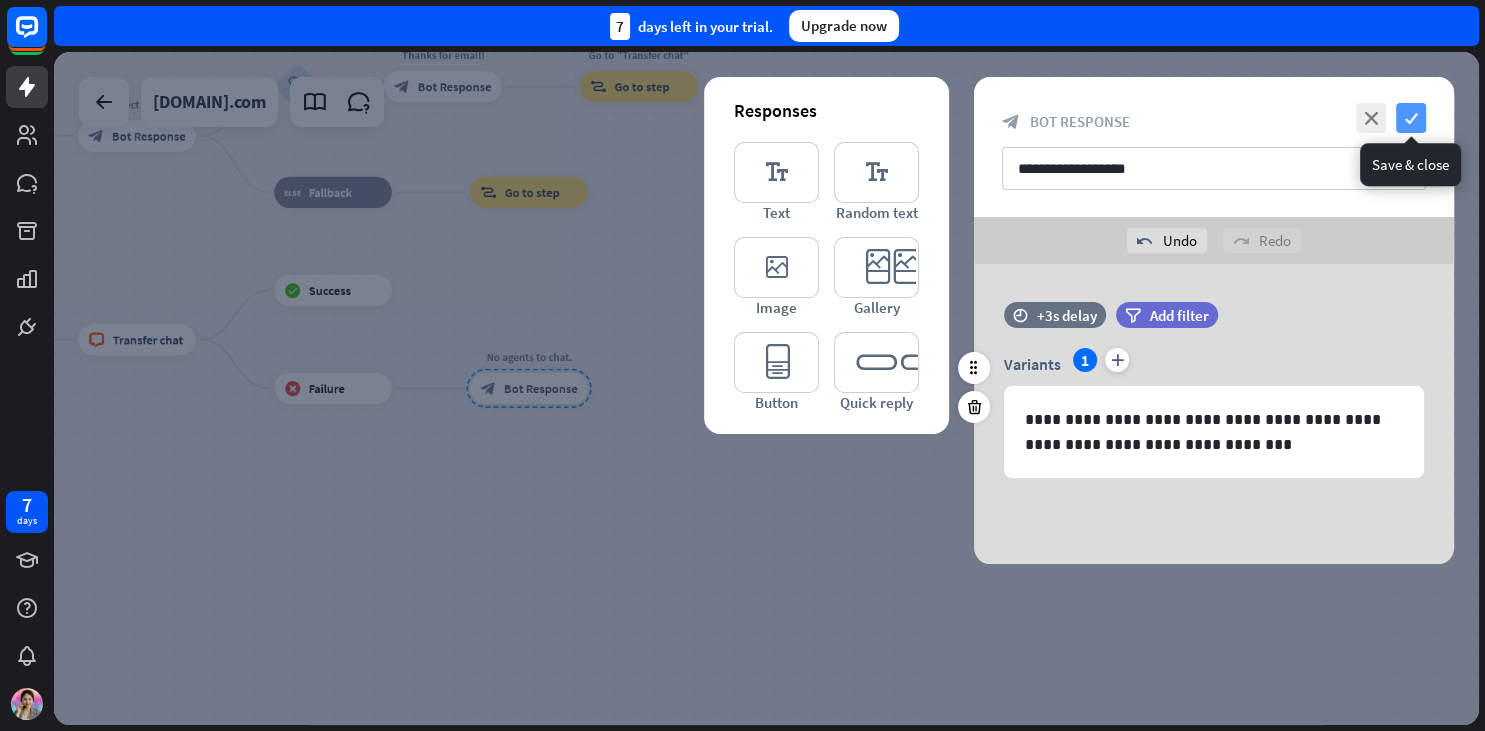 click on "check" at bounding box center [1411, 118] 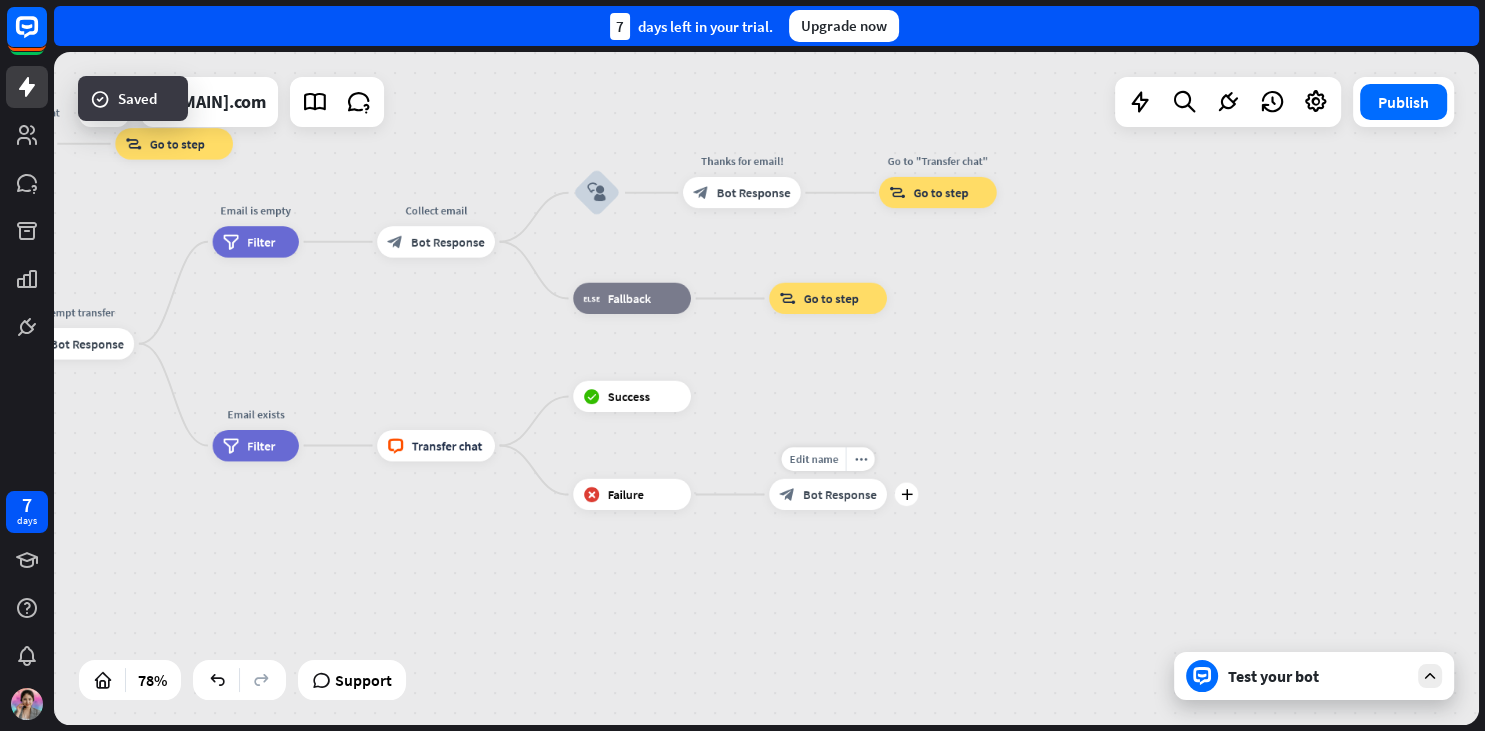 drag, startPoint x: 578, startPoint y: 430, endPoint x: 862, endPoint y: 530, distance: 301.09134 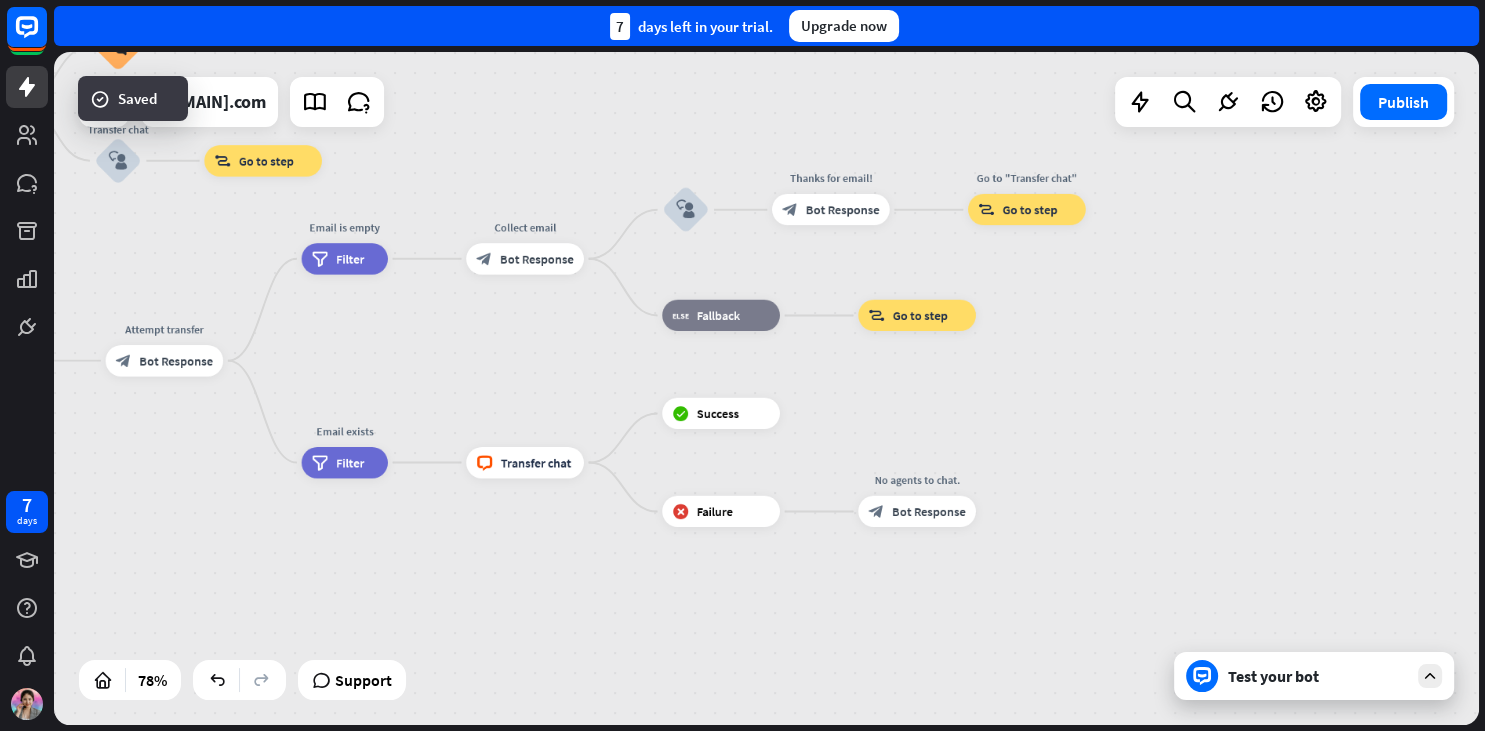 drag, startPoint x: 596, startPoint y: 524, endPoint x: 813, endPoint y: 542, distance: 217.74527 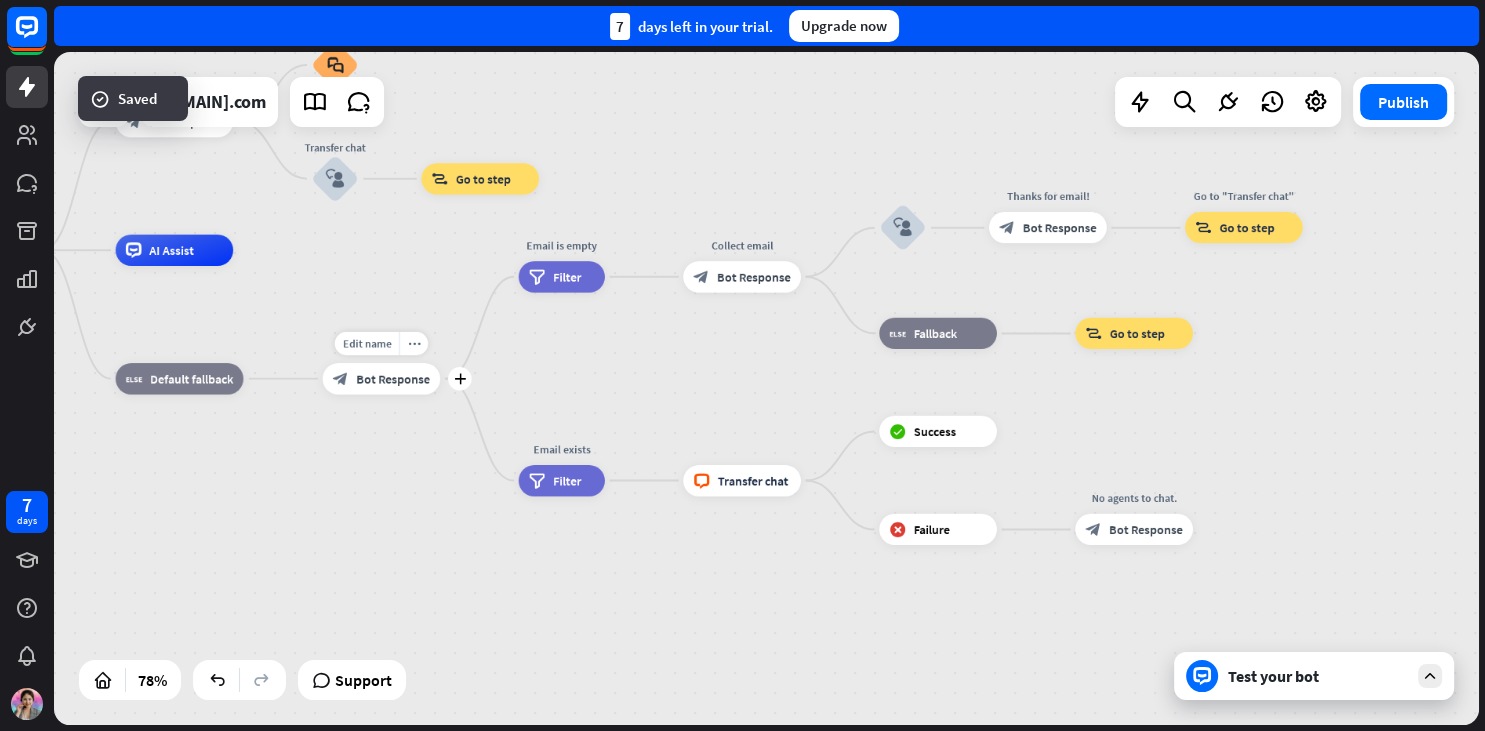 click on "block_bot_response   Bot Response" at bounding box center (382, 378) 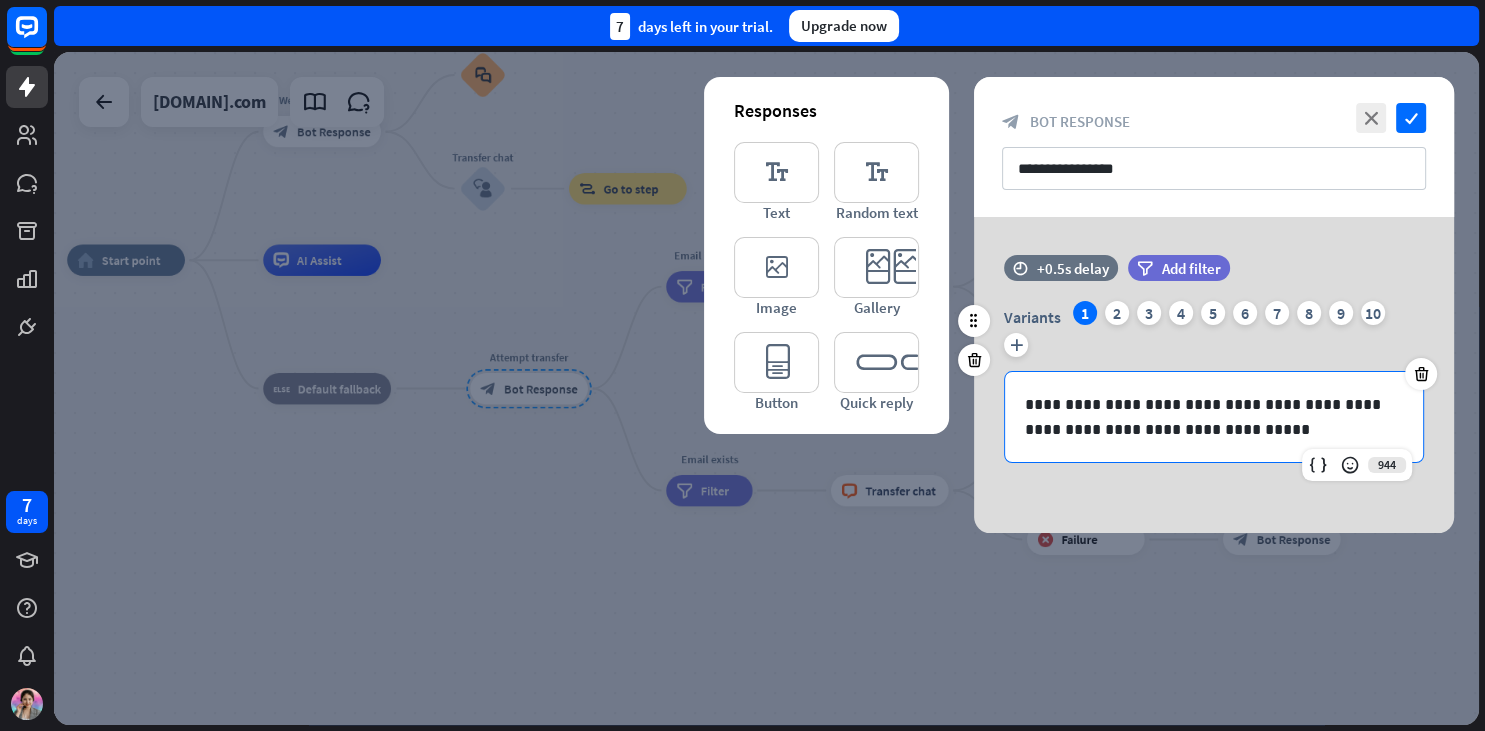 click on "**********" at bounding box center [1214, 417] 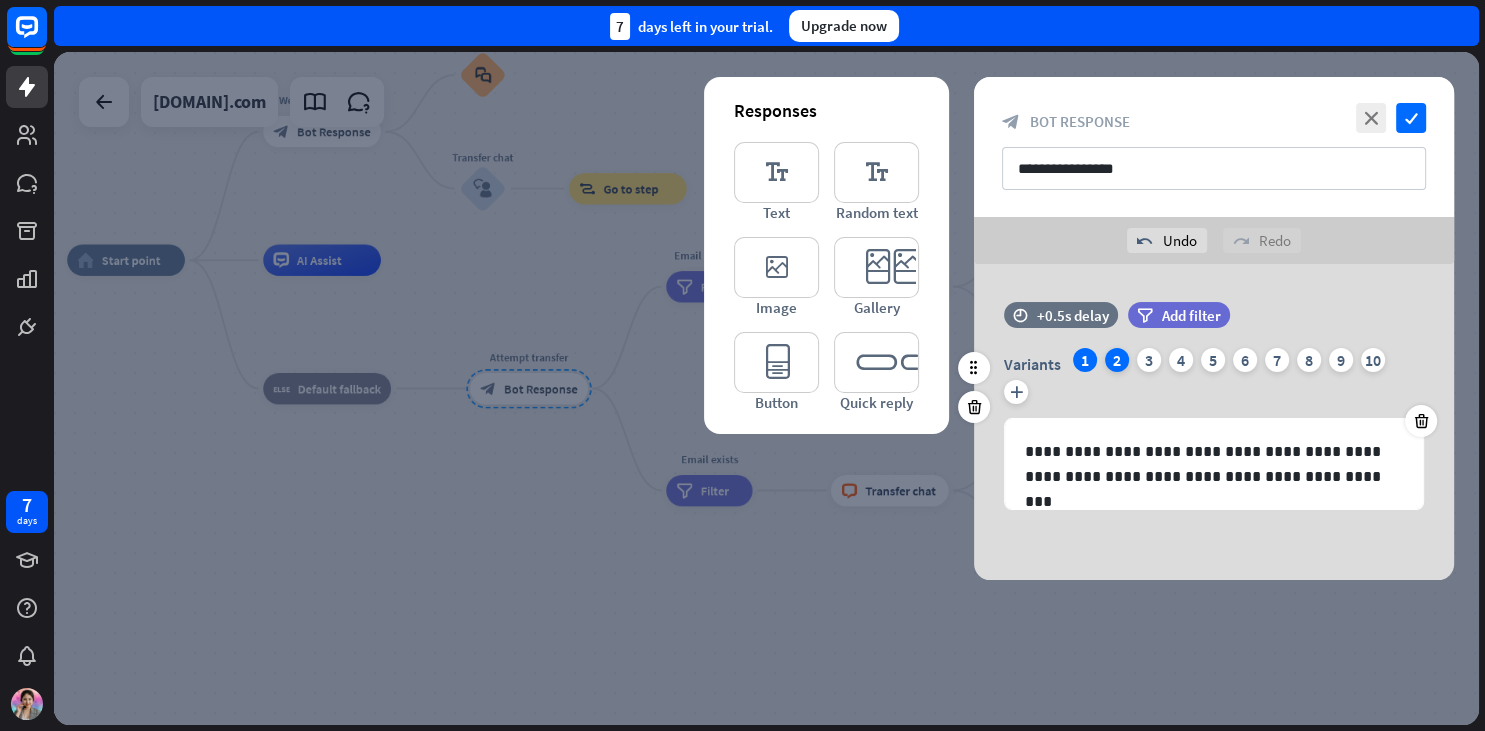 click on "2" at bounding box center [1117, 360] 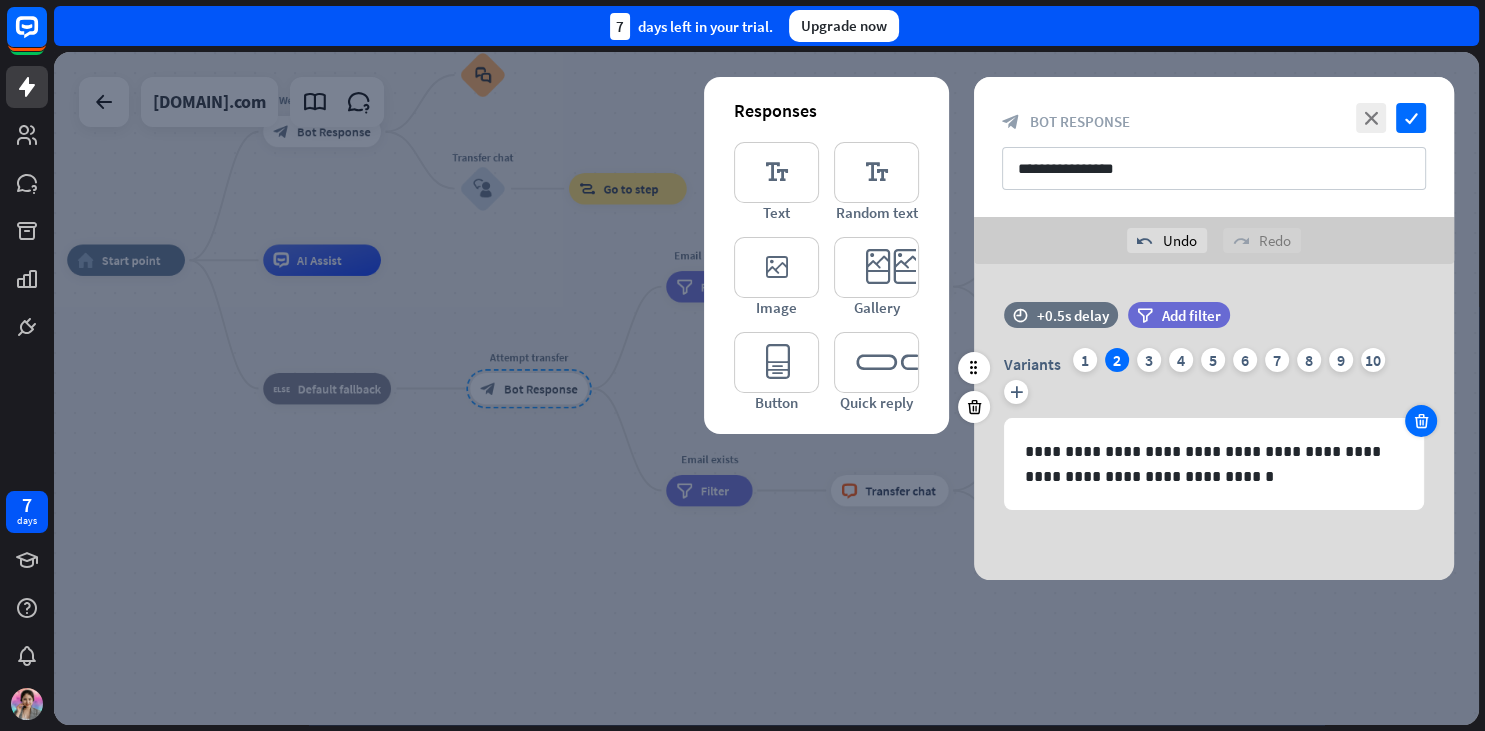click at bounding box center (1421, 421) 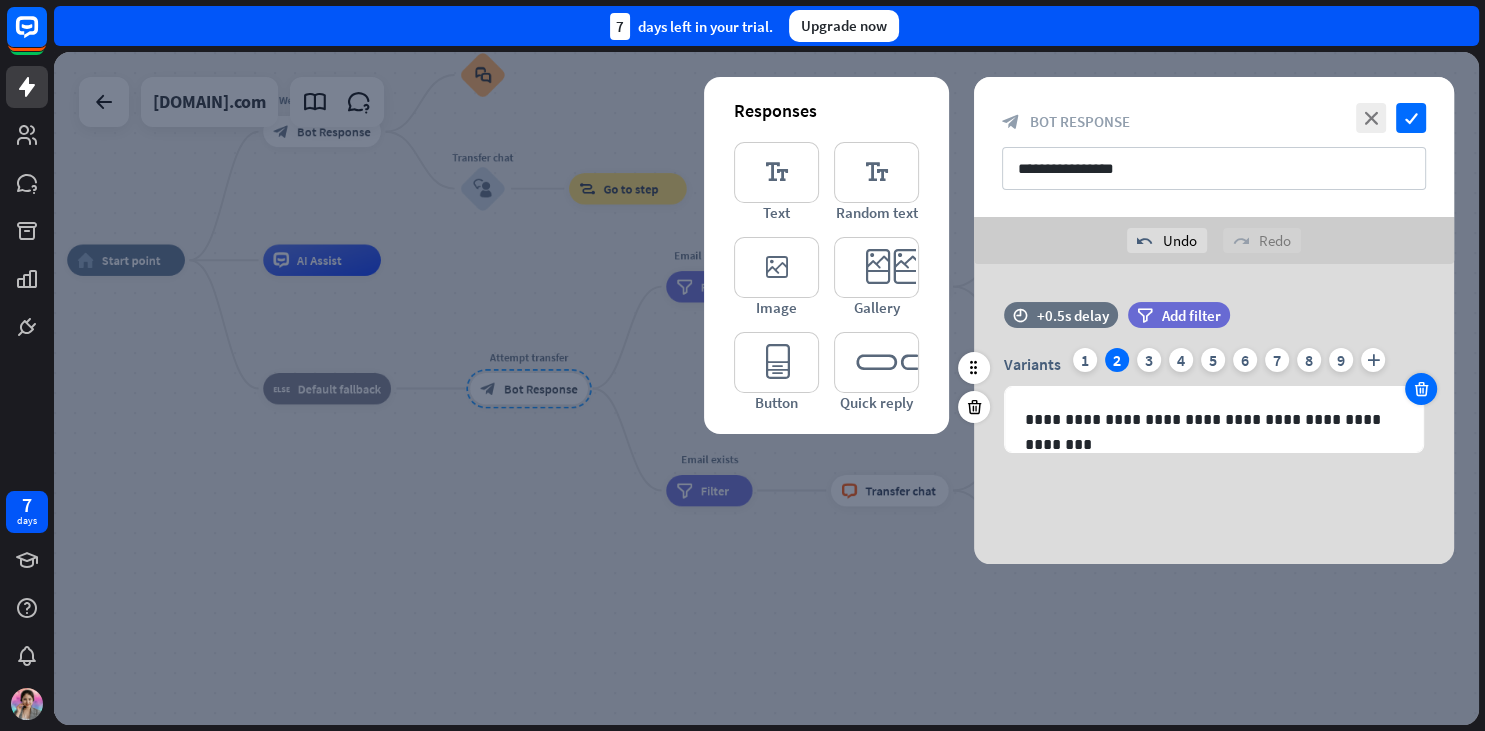 click at bounding box center (1421, 389) 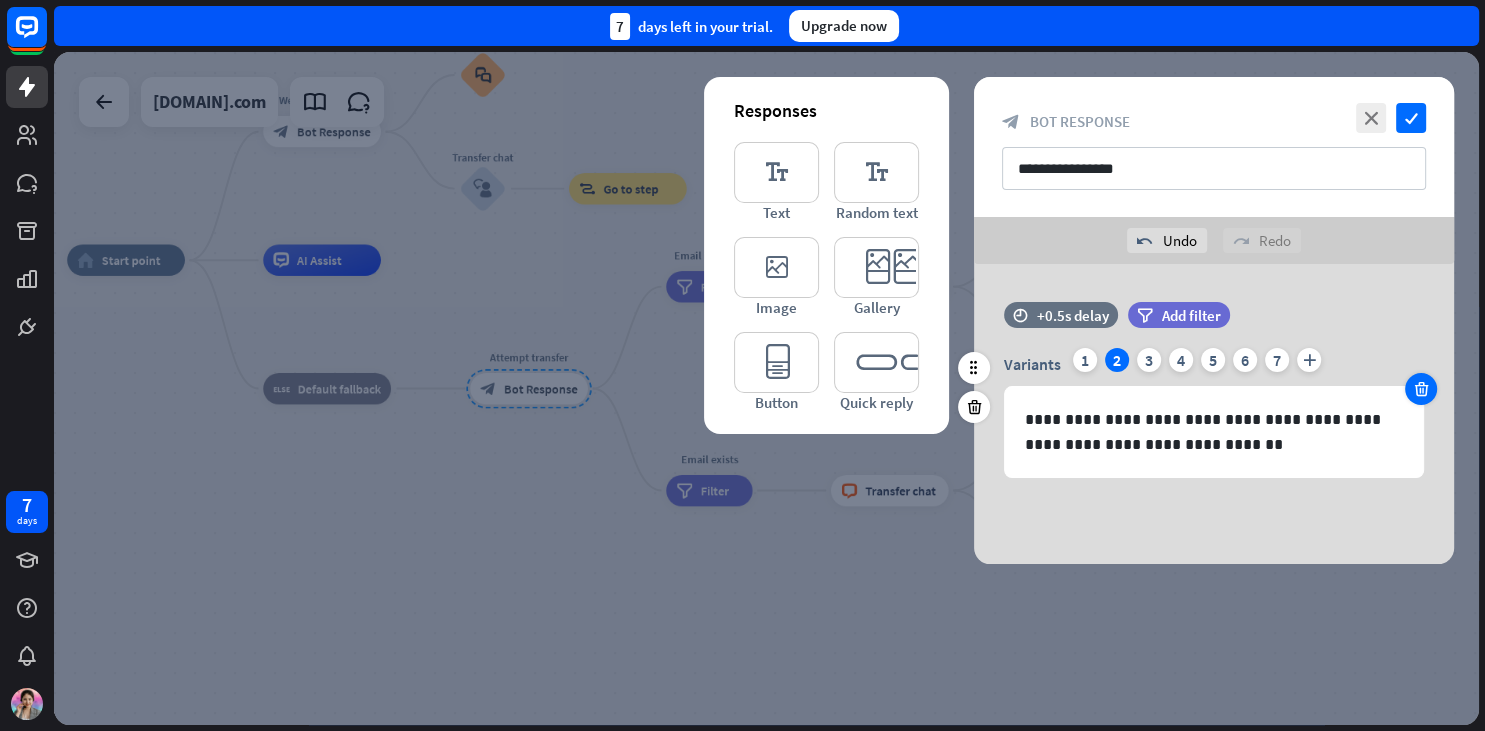 click at bounding box center (1421, 389) 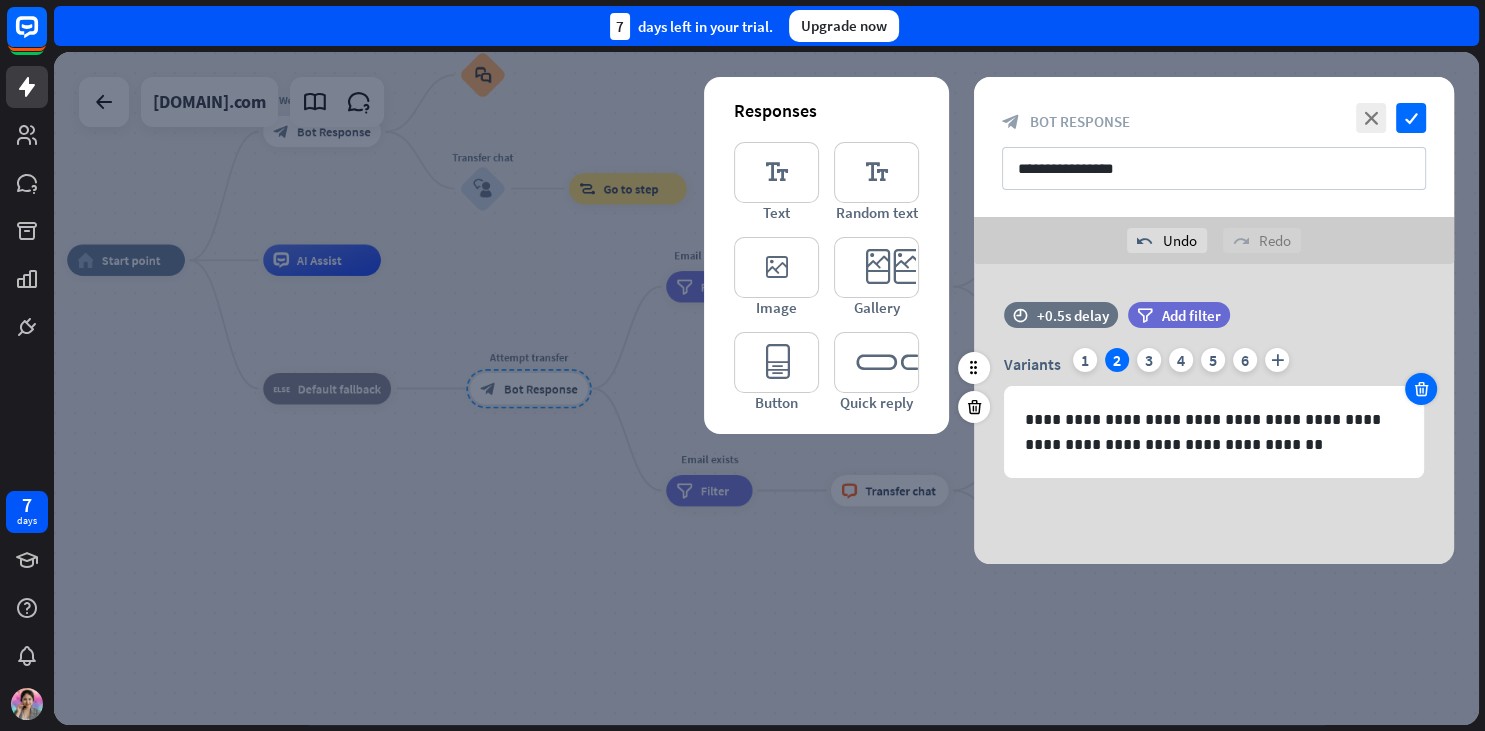 click at bounding box center [1421, 389] 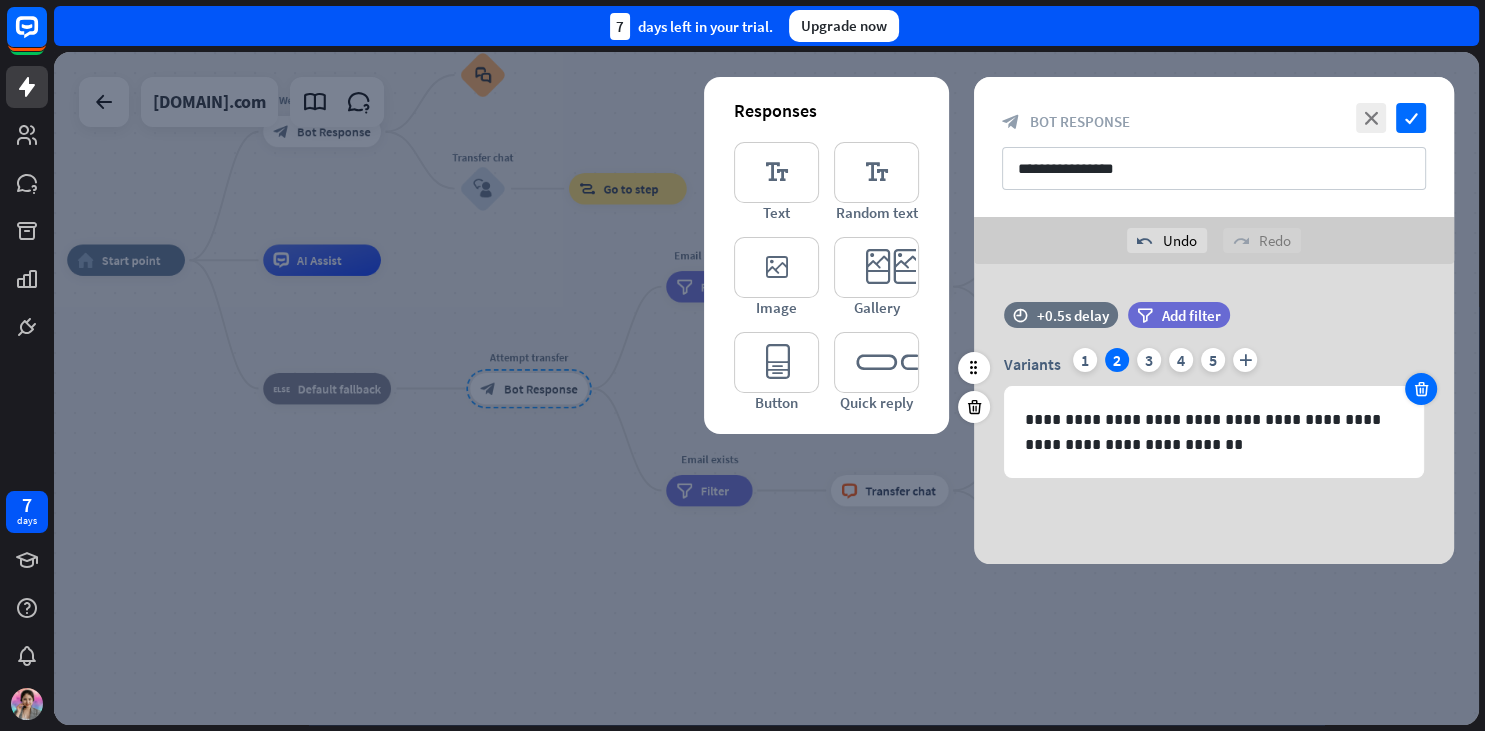 click at bounding box center [1421, 389] 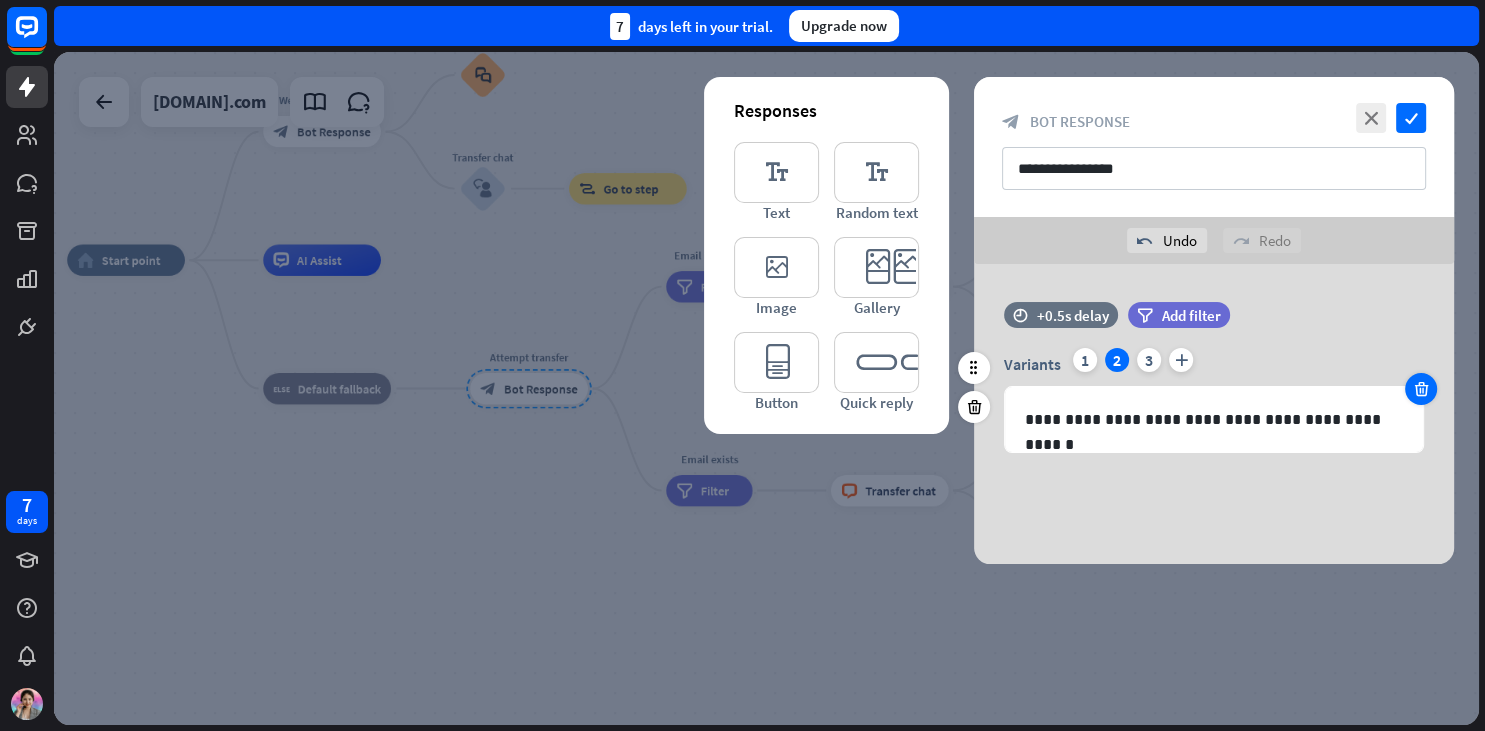 click at bounding box center [1421, 389] 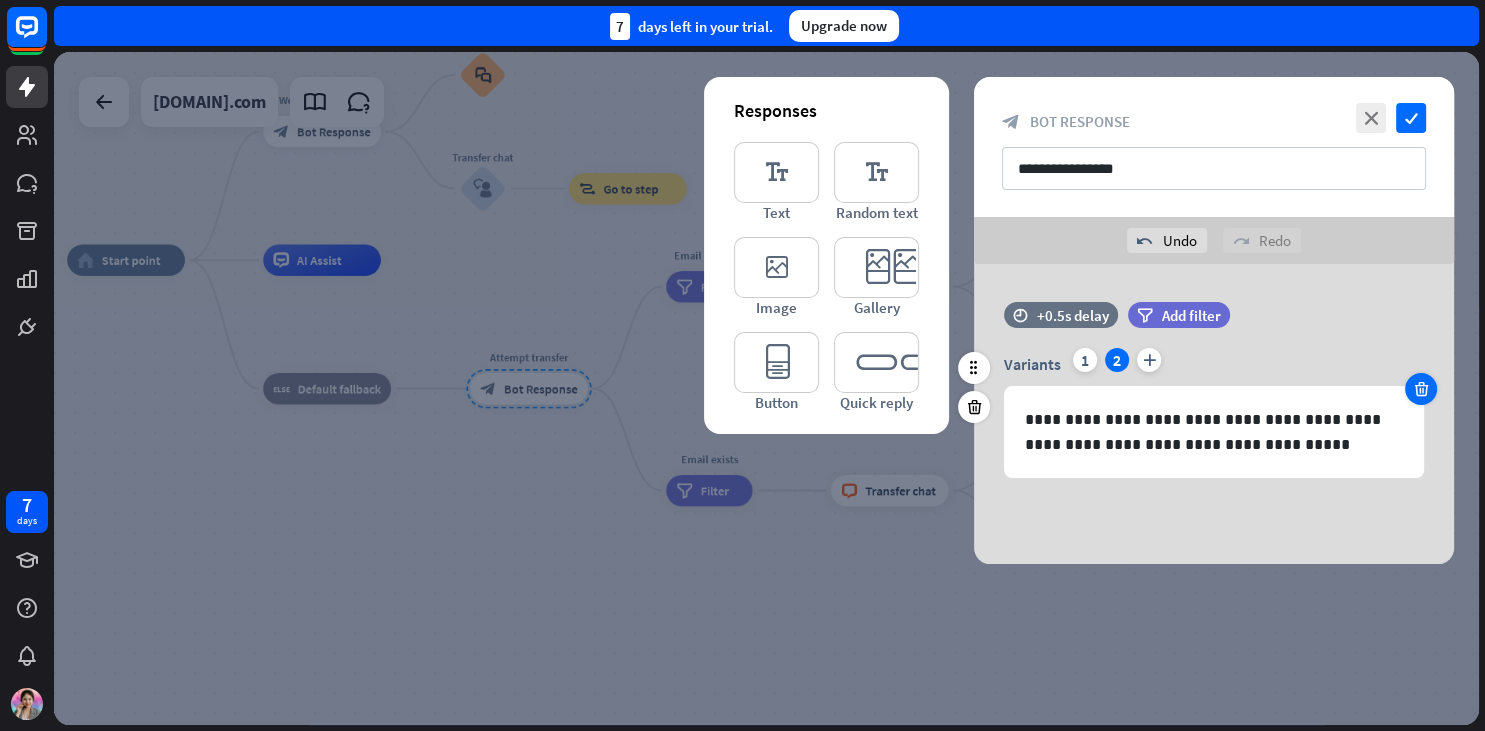 click at bounding box center (1421, 389) 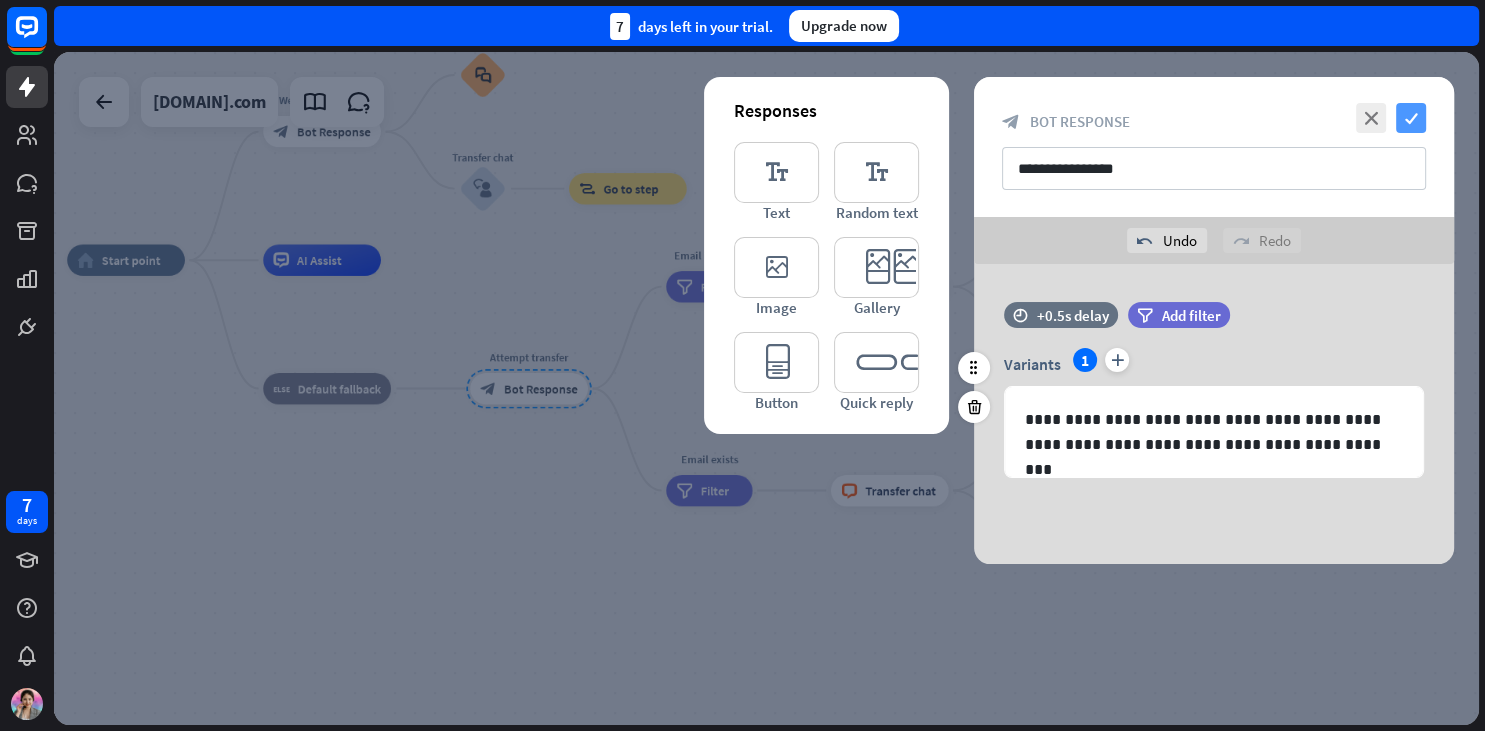 click on "check" at bounding box center (1411, 118) 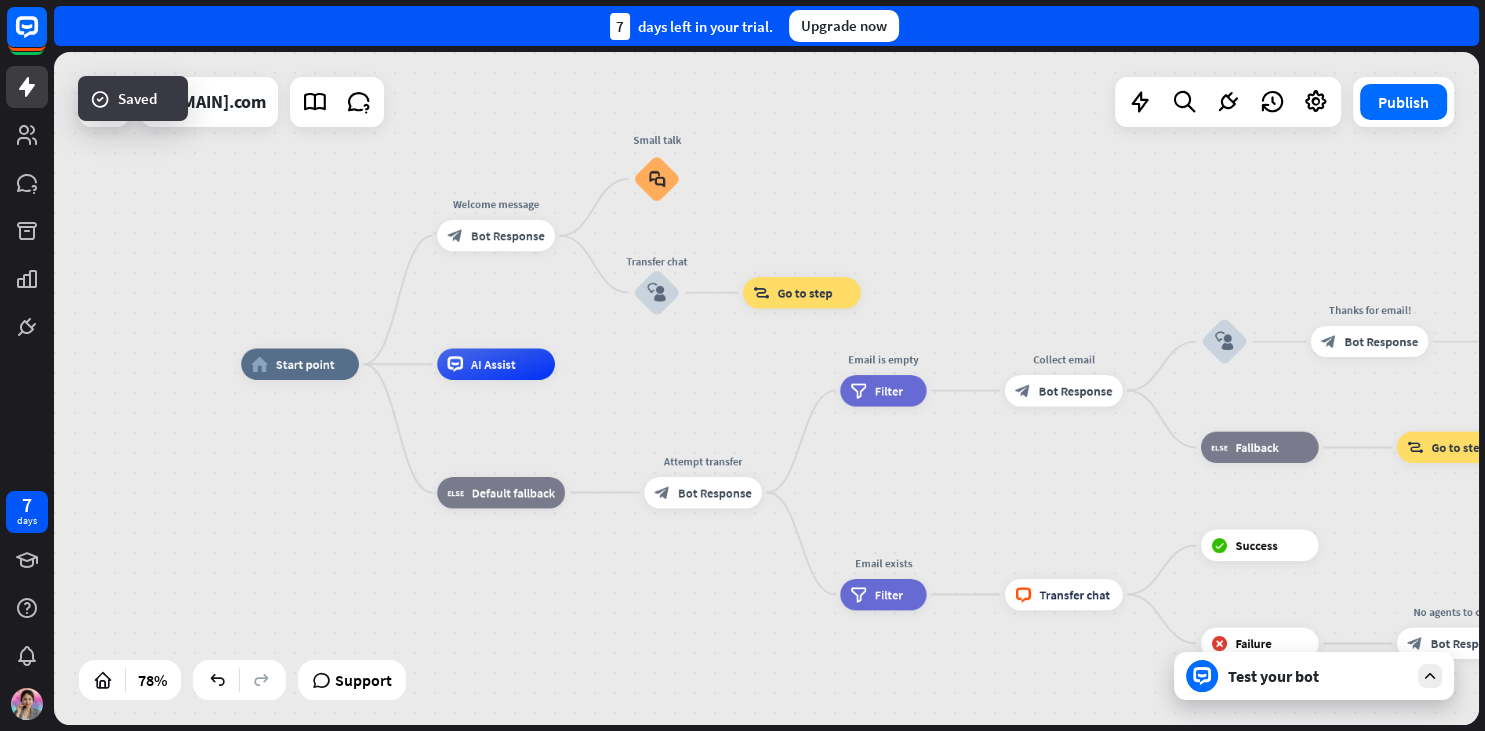 drag, startPoint x: 561, startPoint y: 534, endPoint x: 743, endPoint y: 639, distance: 210.11664 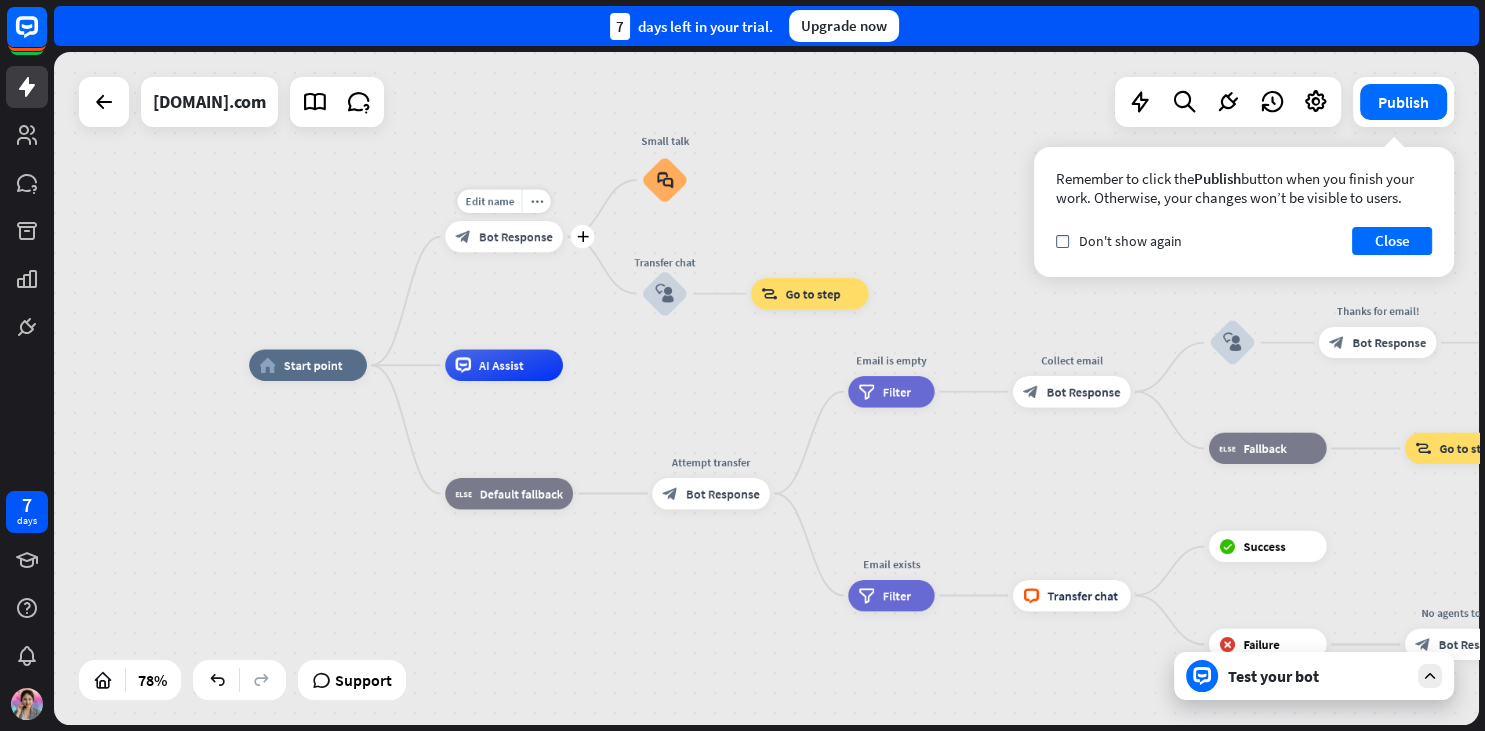 click on "Bot Response" at bounding box center (516, 237) 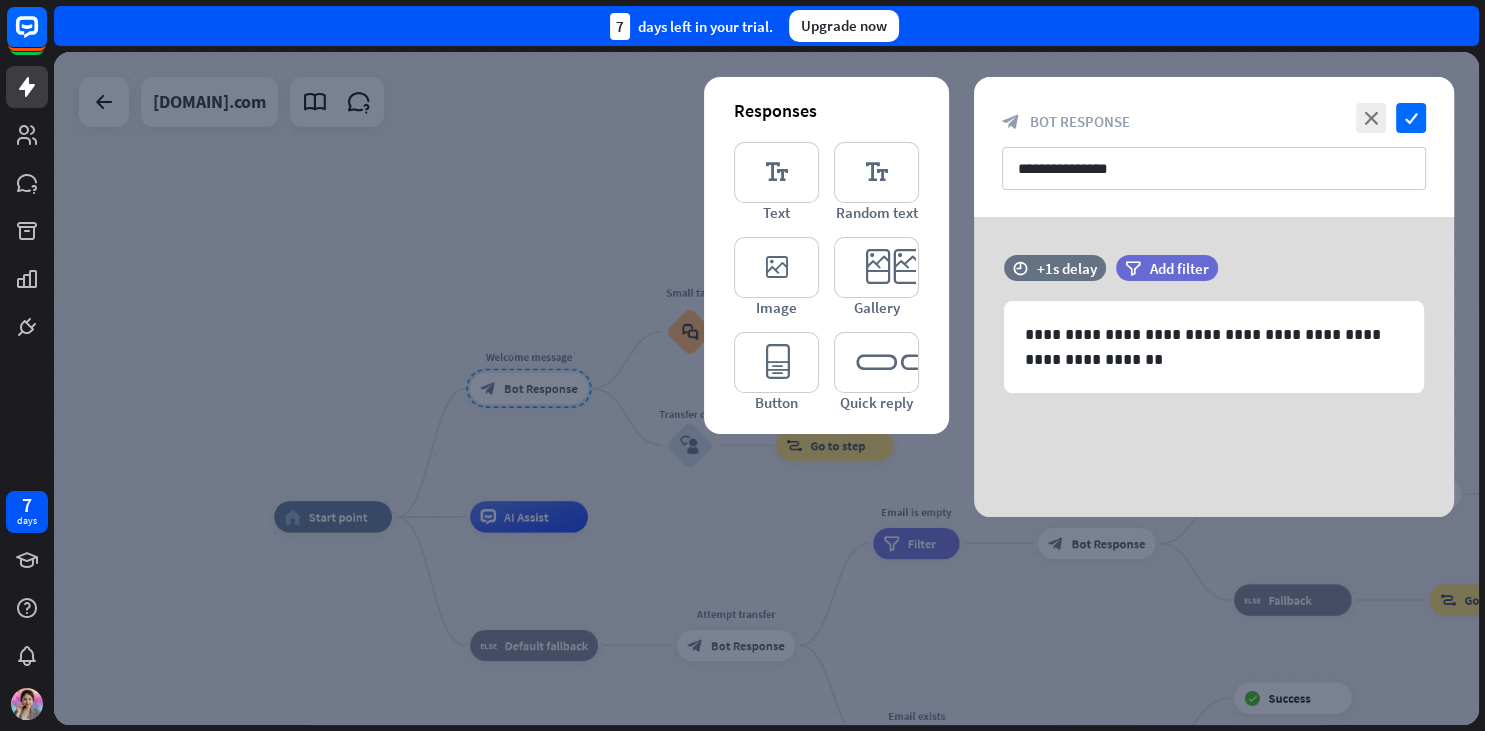 click at bounding box center (766, 388) 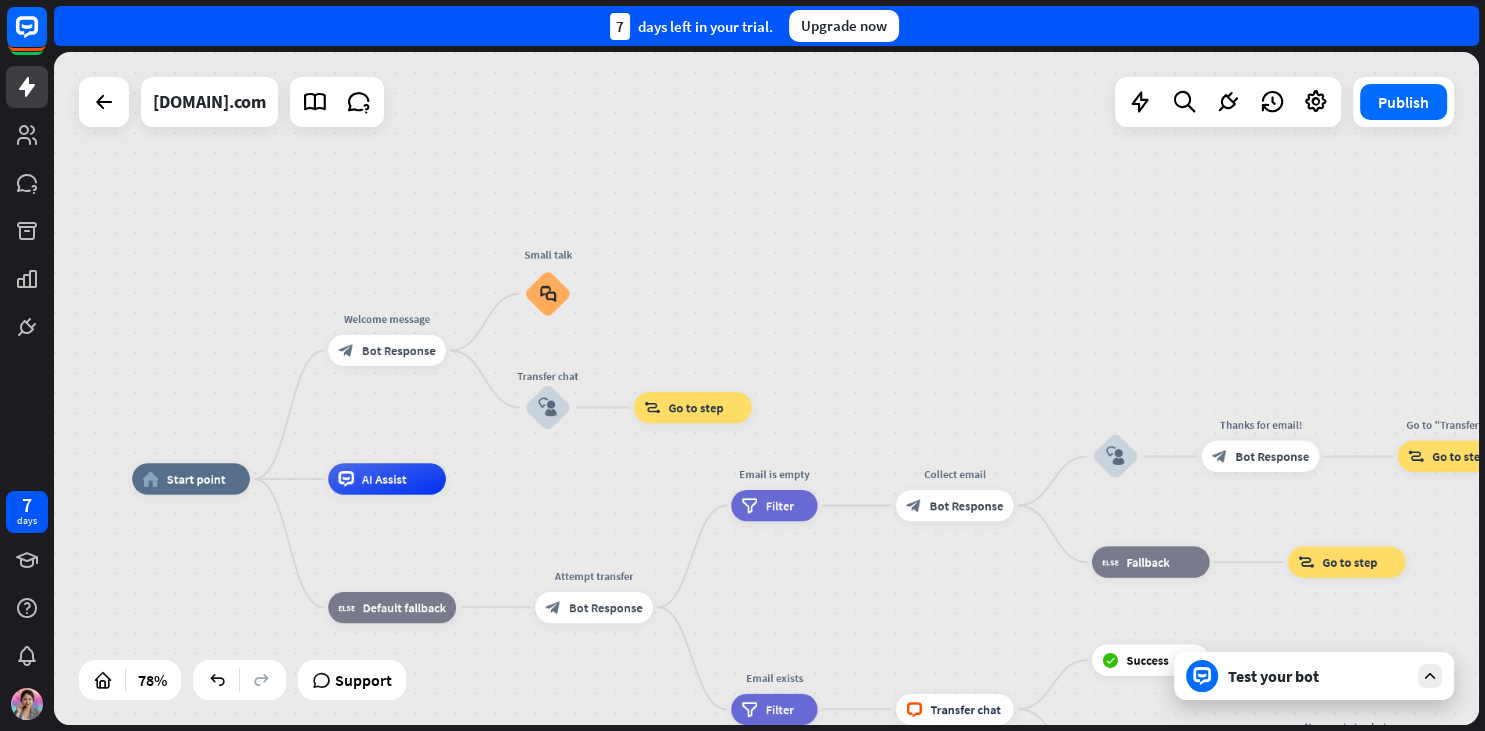 drag, startPoint x: 1029, startPoint y: 402, endPoint x: 887, endPoint y: 364, distance: 146.9966 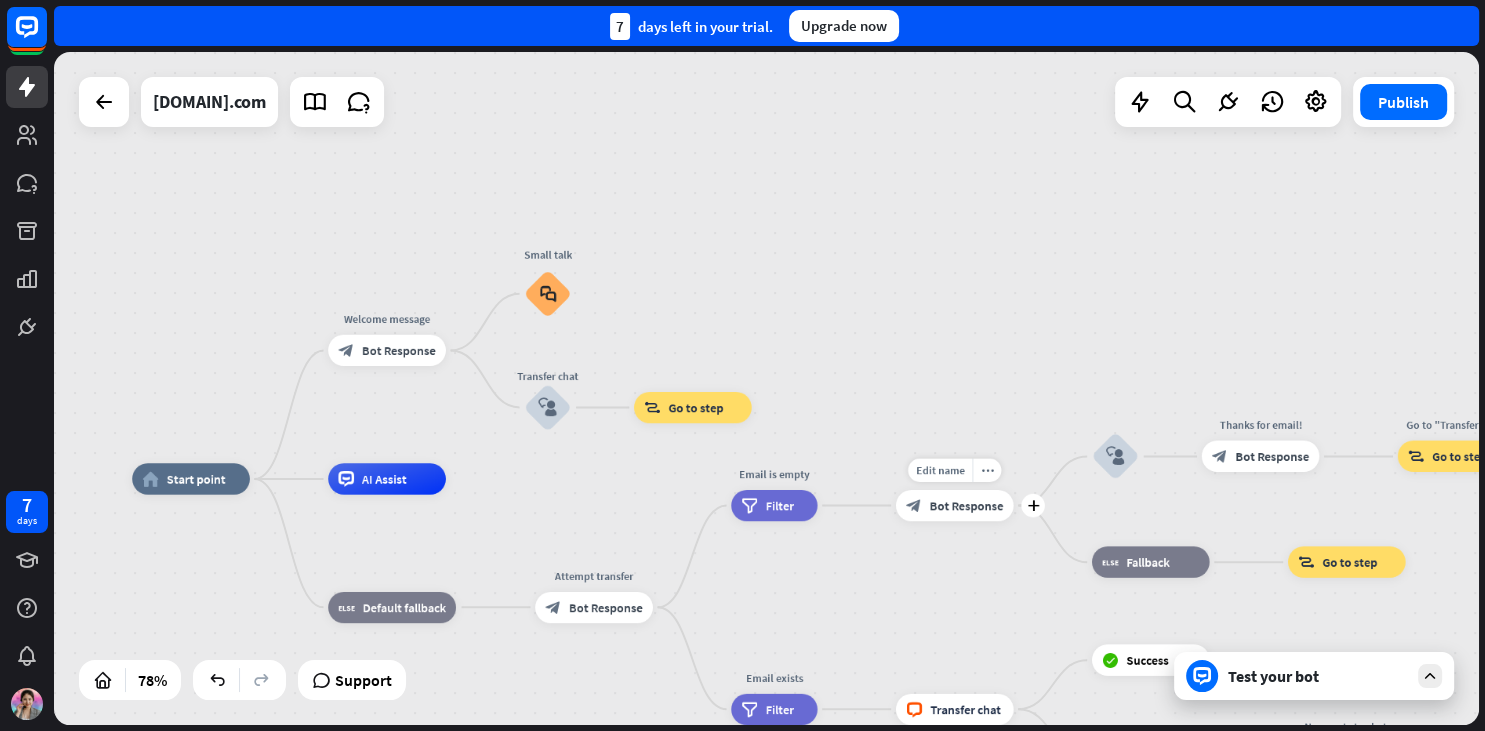 click on "Bot Response" at bounding box center [967, 506] 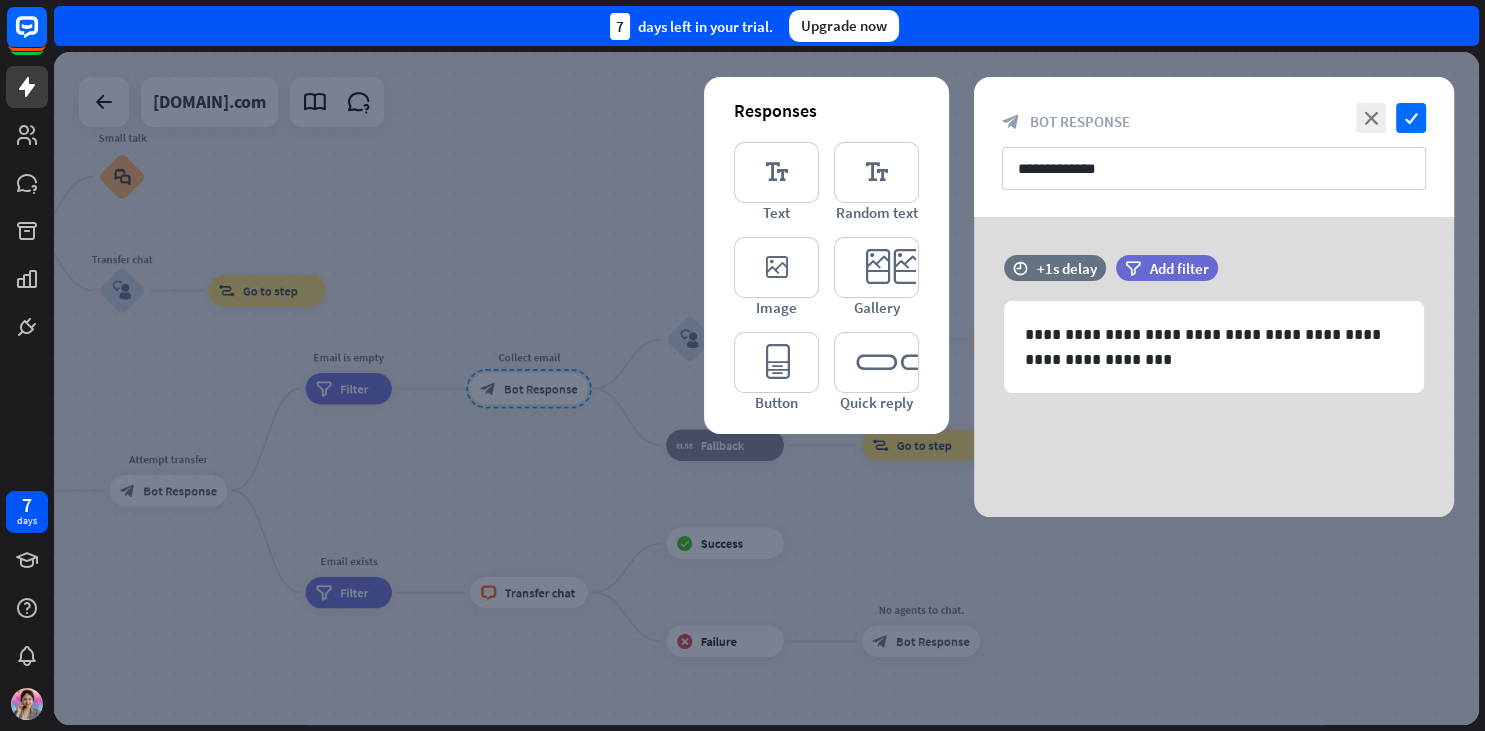 click at bounding box center [766, 388] 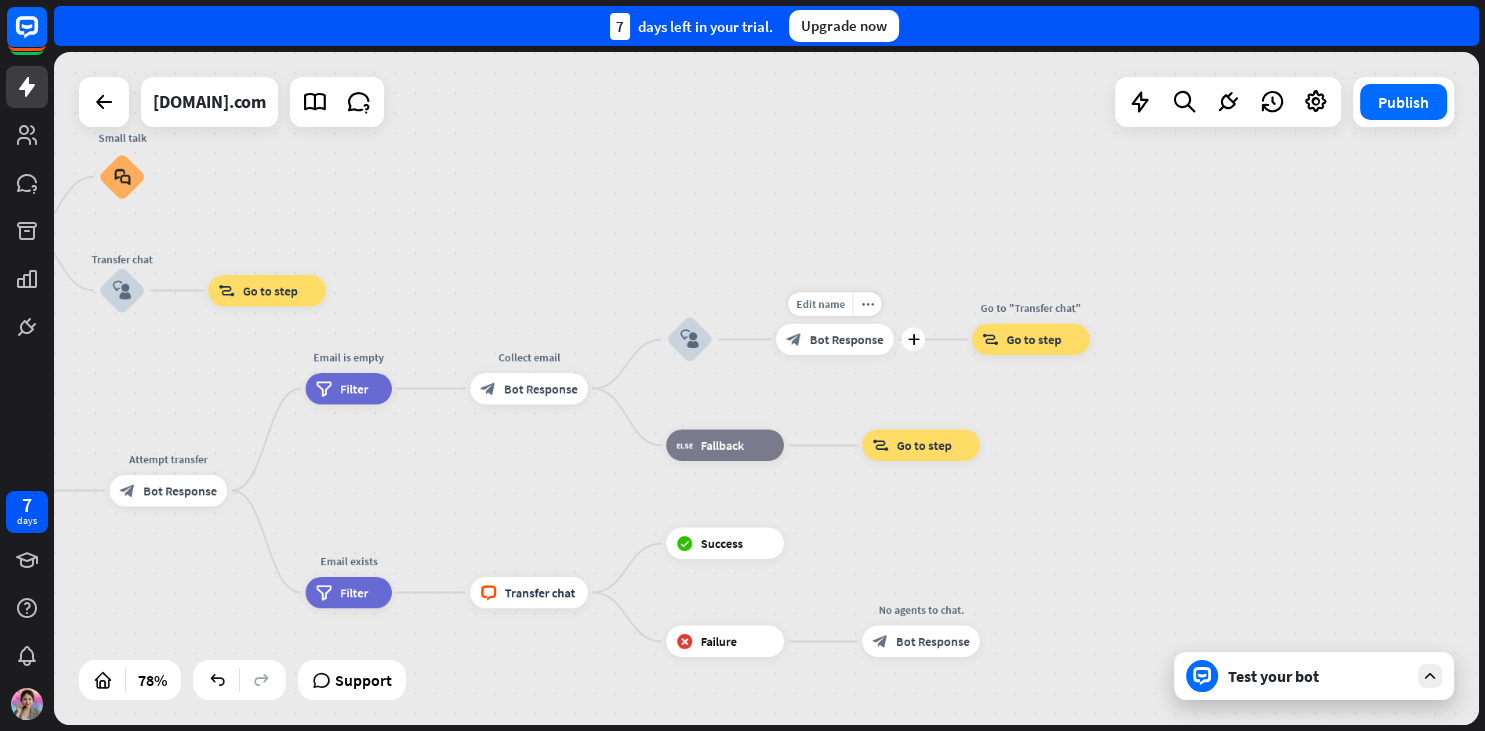click on "block_bot_response   Bot Response" at bounding box center [835, 339] 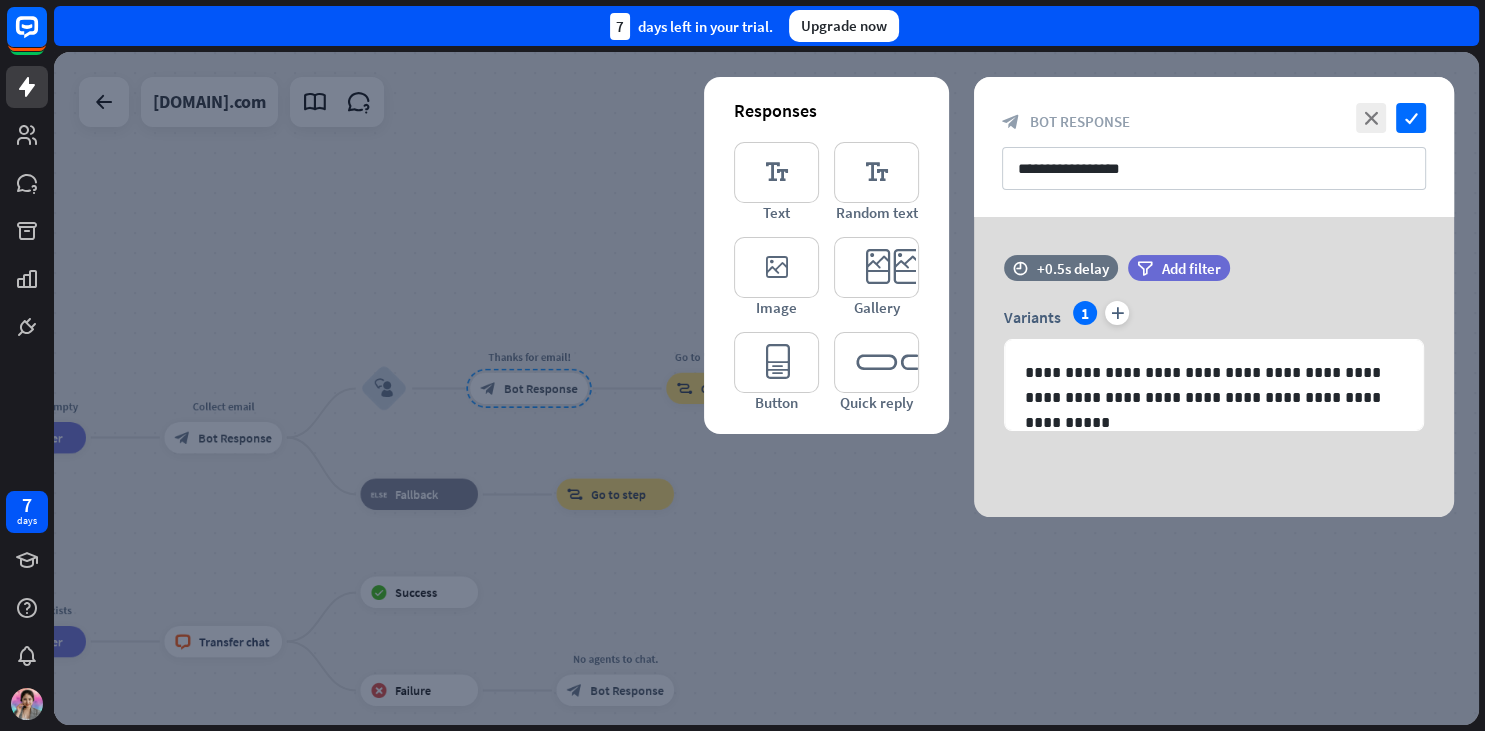 click at bounding box center (766, 388) 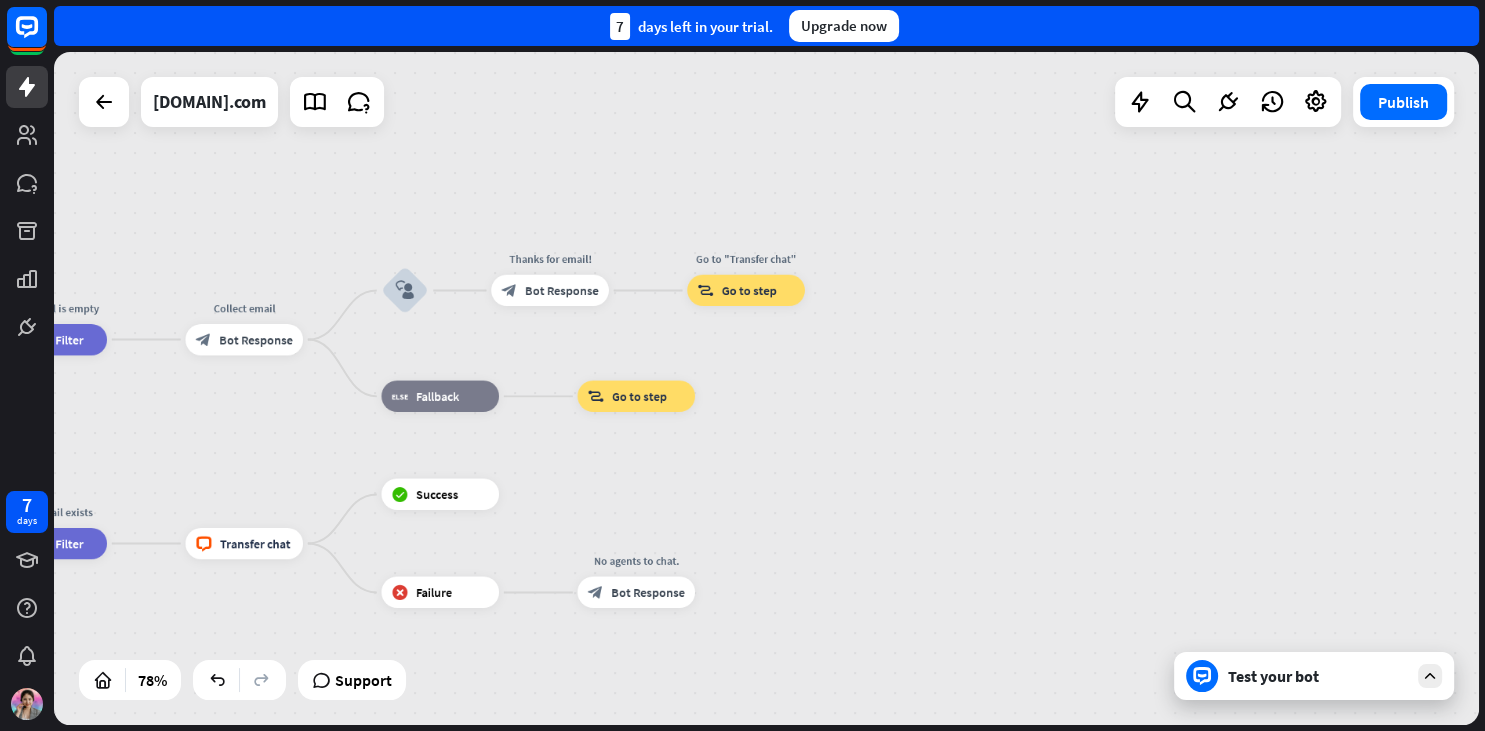 drag, startPoint x: 824, startPoint y: 514, endPoint x: 865, endPoint y: 402, distance: 119.26861 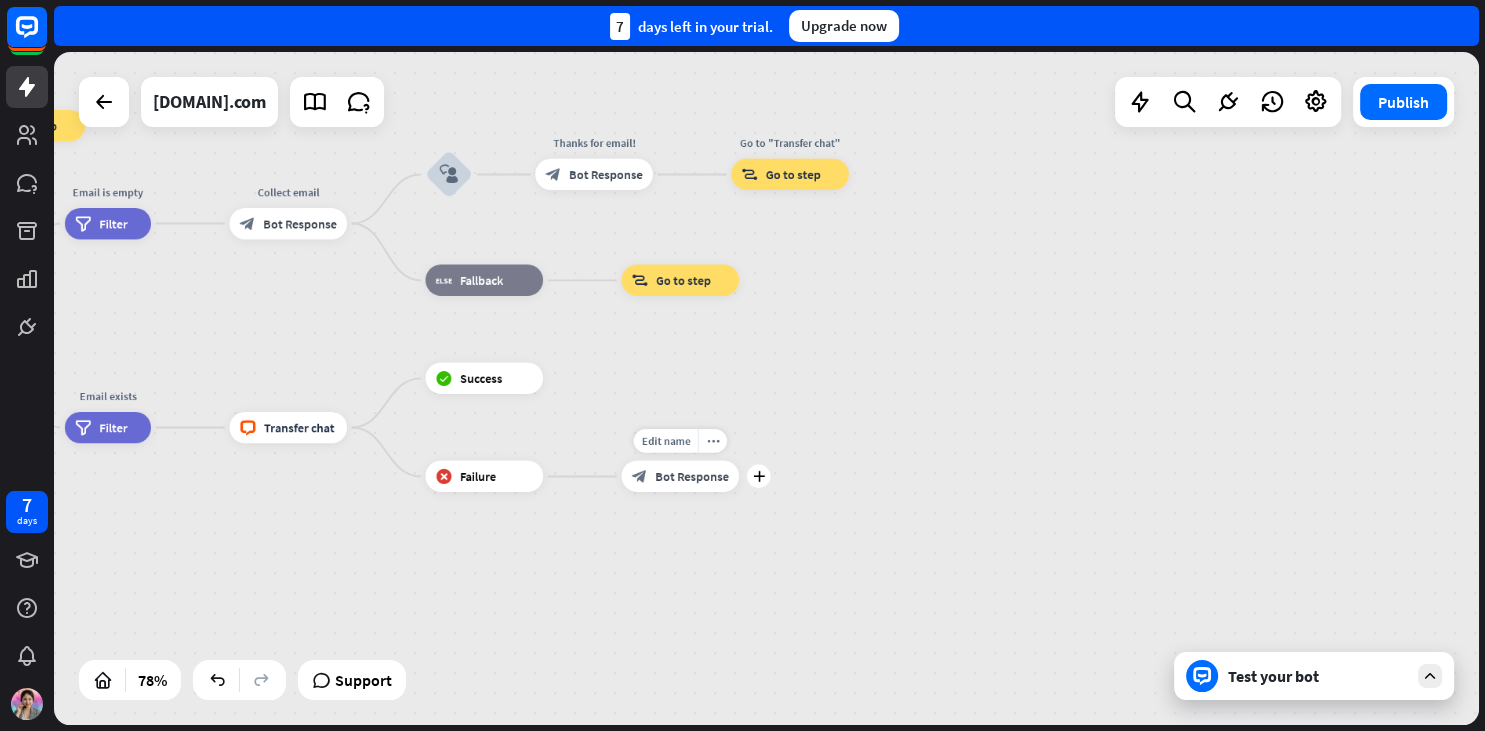 click on "block_bot_response   Bot Response" at bounding box center (680, 476) 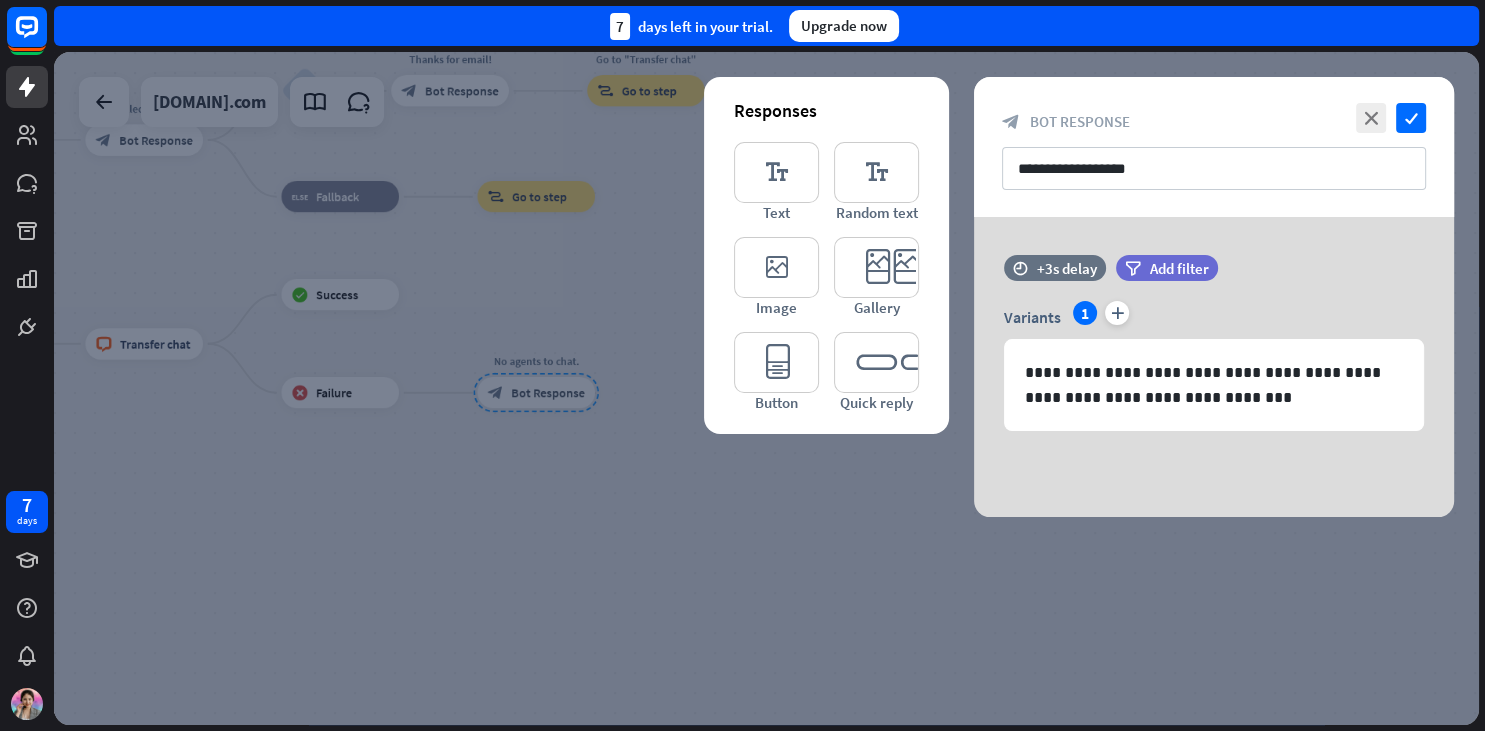 click at bounding box center (766, 388) 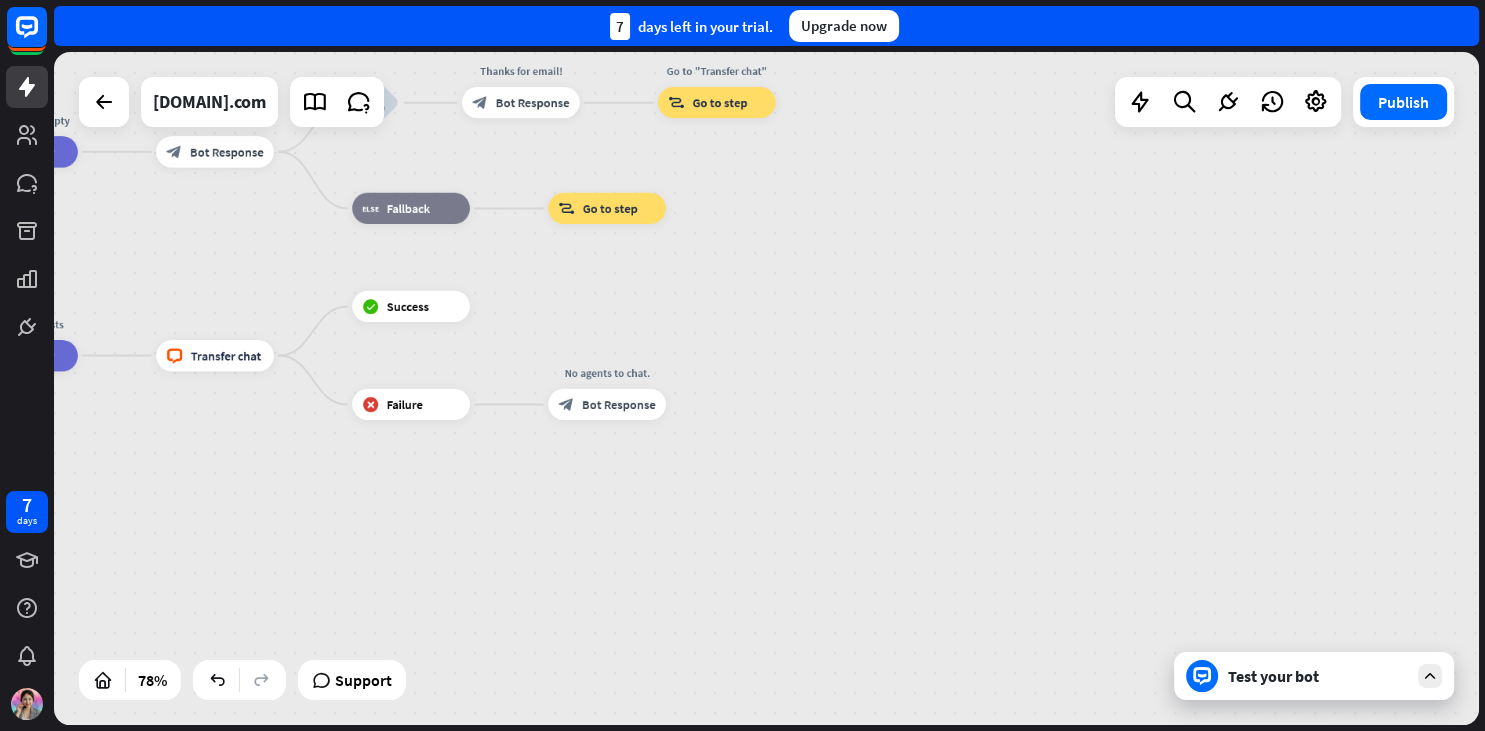 drag, startPoint x: 576, startPoint y: 526, endPoint x: 733, endPoint y: 542, distance: 157.81319 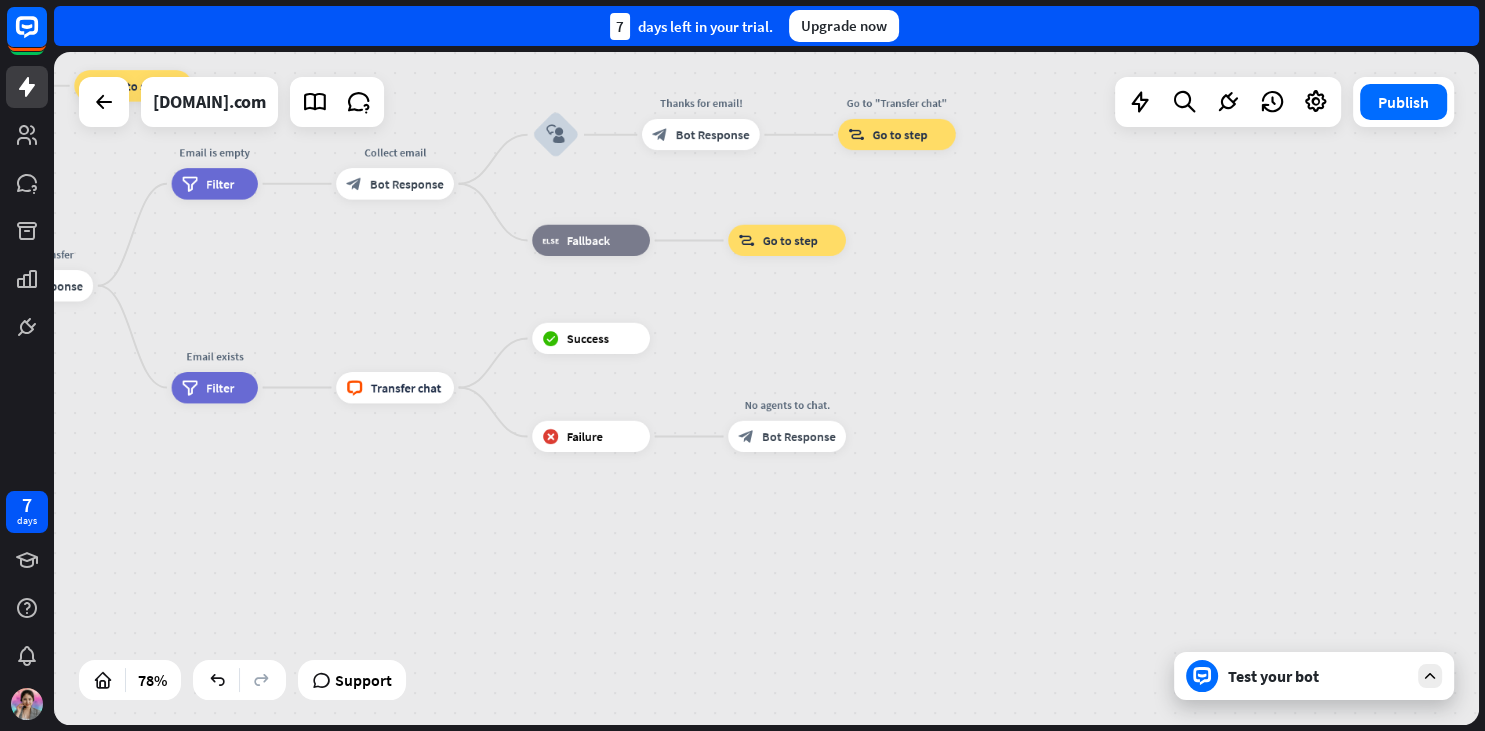 drag, startPoint x: 406, startPoint y: 471, endPoint x: 695, endPoint y: 553, distance: 300.40805 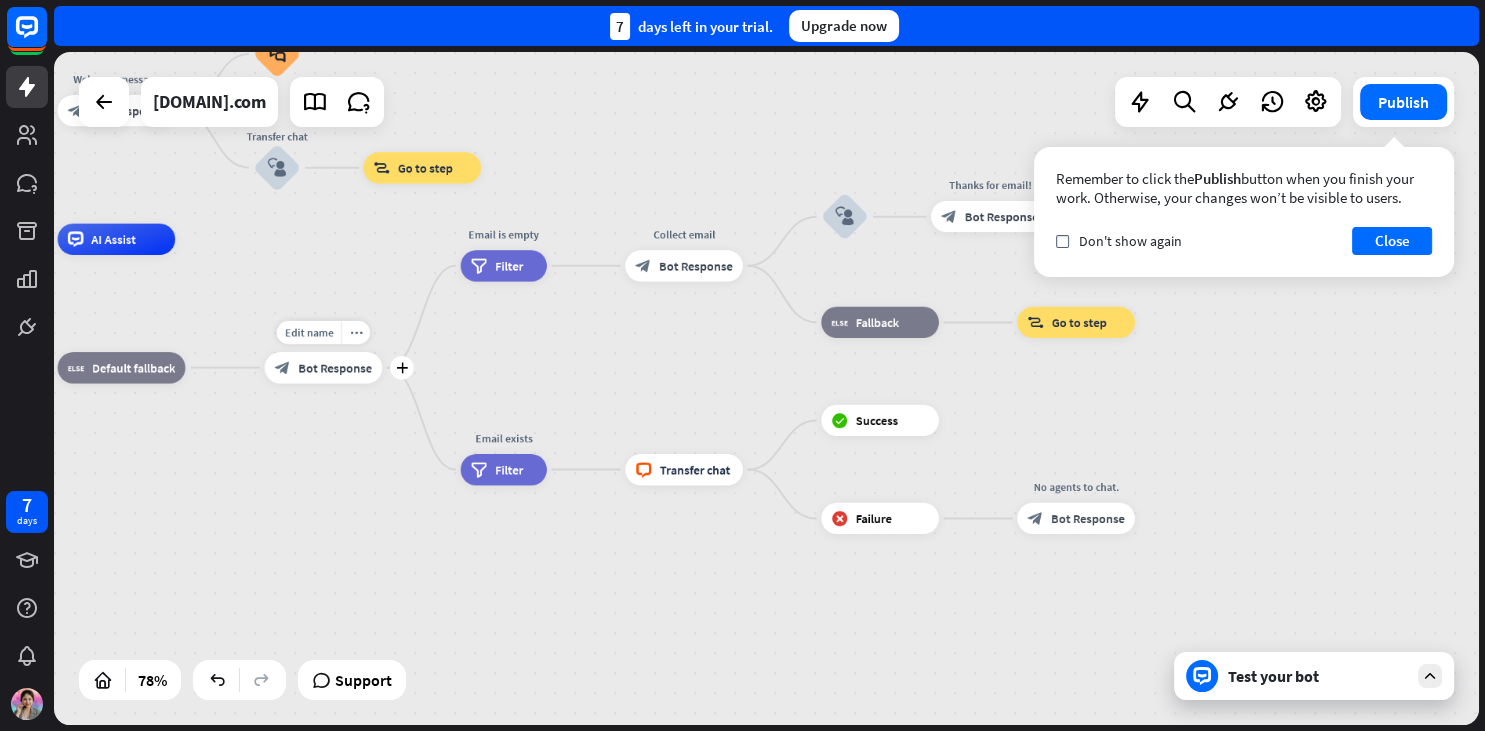 click on "Edit name   more_horiz         plus   Attempt transfer   block_bot_response   Bot Response" at bounding box center [324, 367] 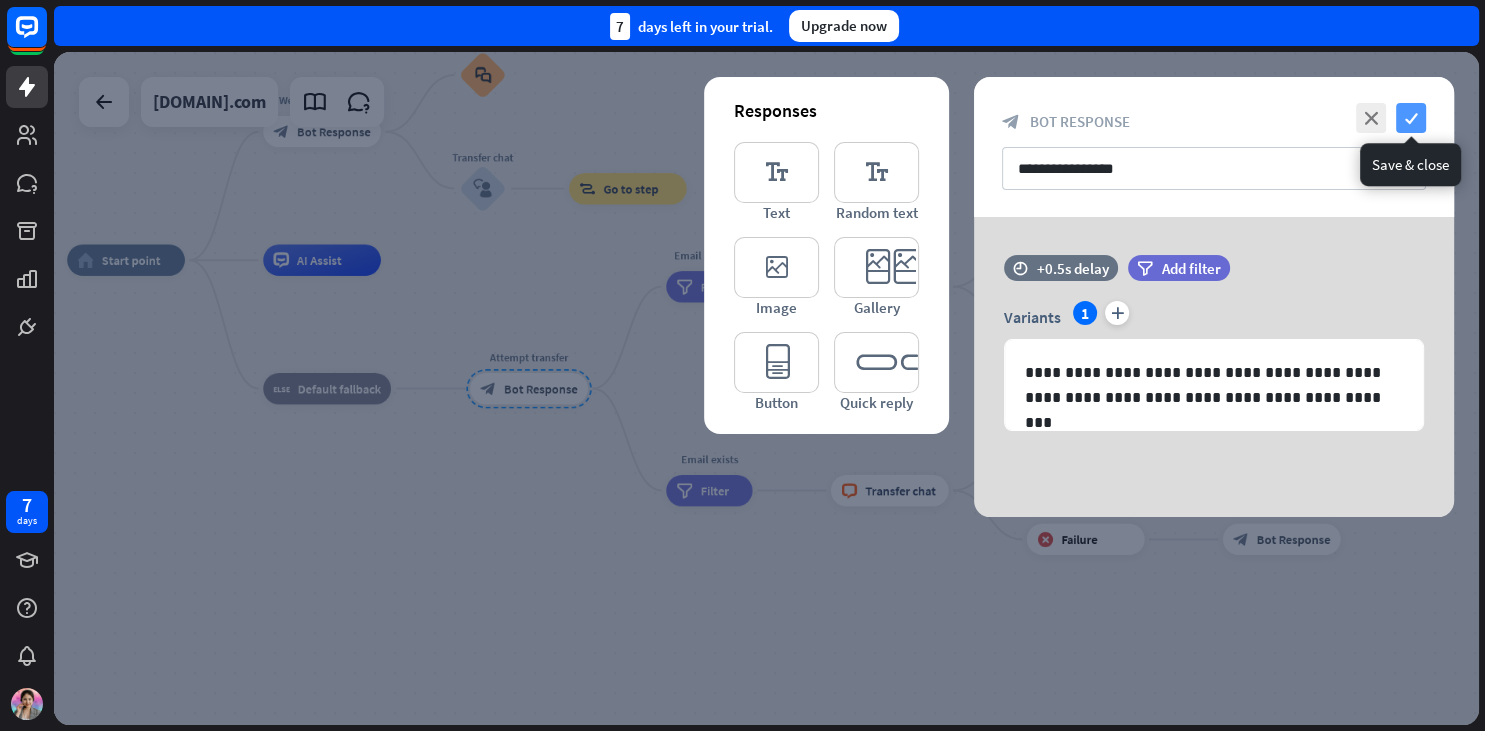 click on "check" at bounding box center [1411, 118] 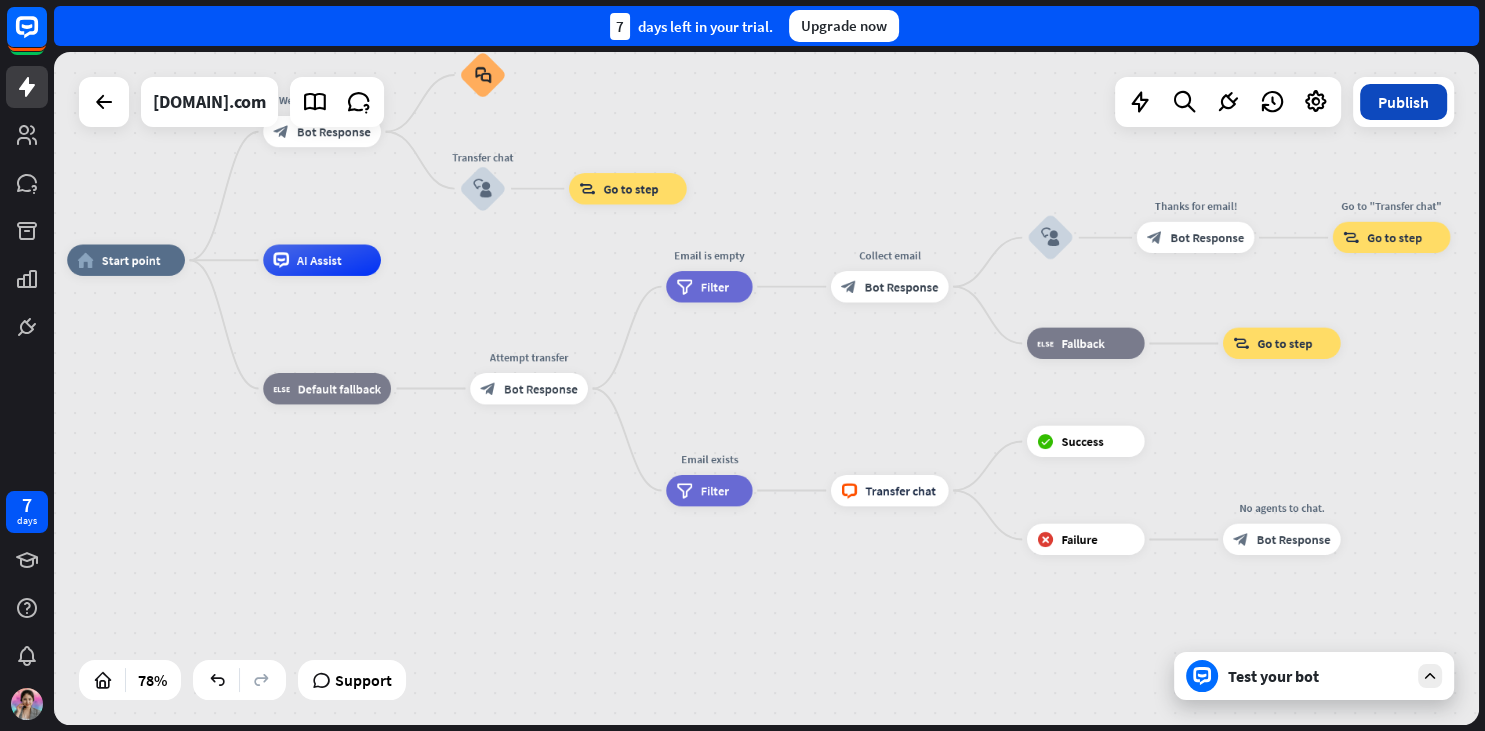 click on "Publish" at bounding box center (1403, 102) 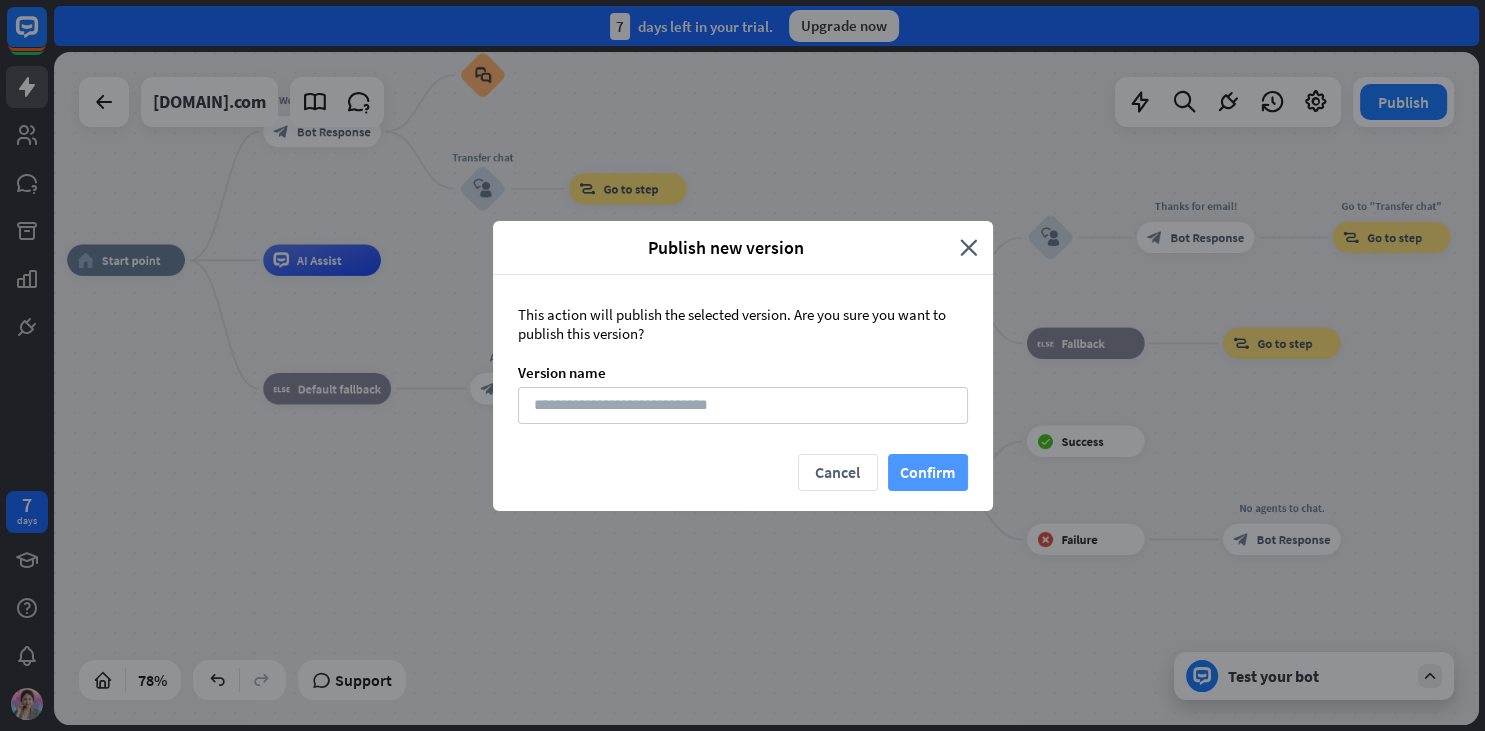 click on "Confirm" at bounding box center (928, 472) 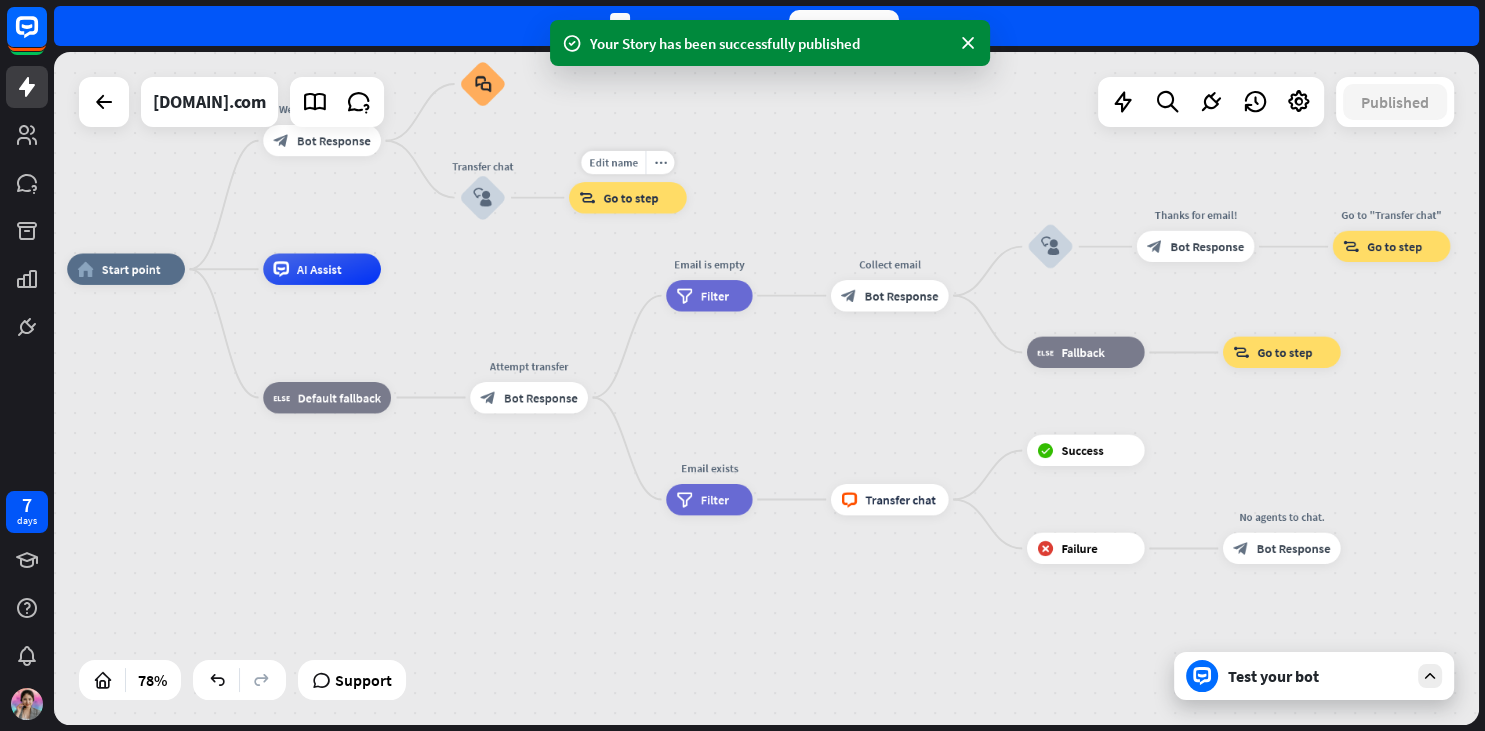 drag, startPoint x: 694, startPoint y: 163, endPoint x: 710, endPoint y: 318, distance: 155.82362 